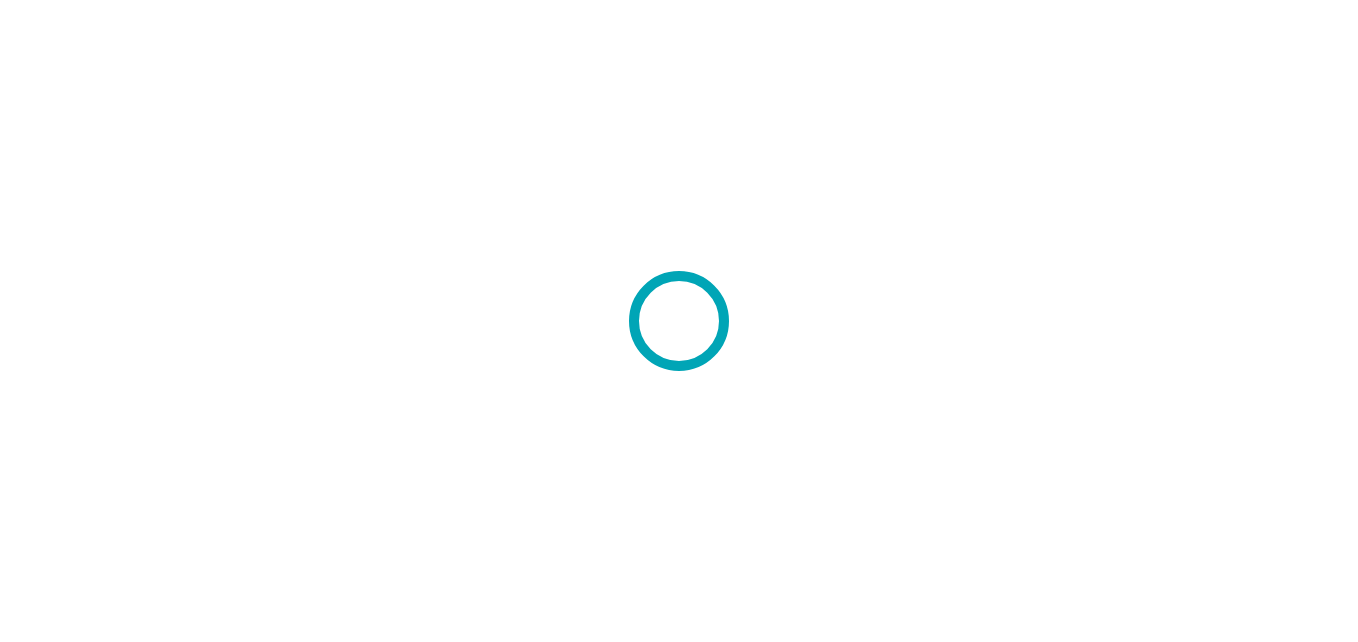 scroll, scrollTop: 0, scrollLeft: 0, axis: both 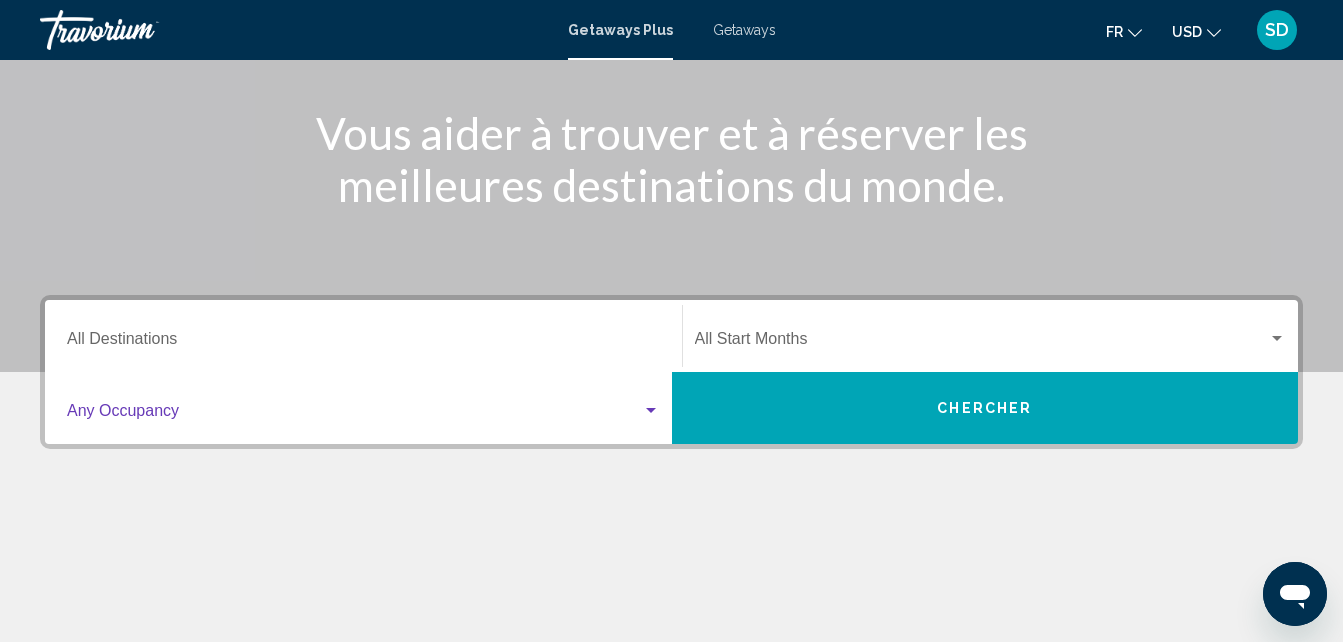 click at bounding box center (651, 411) 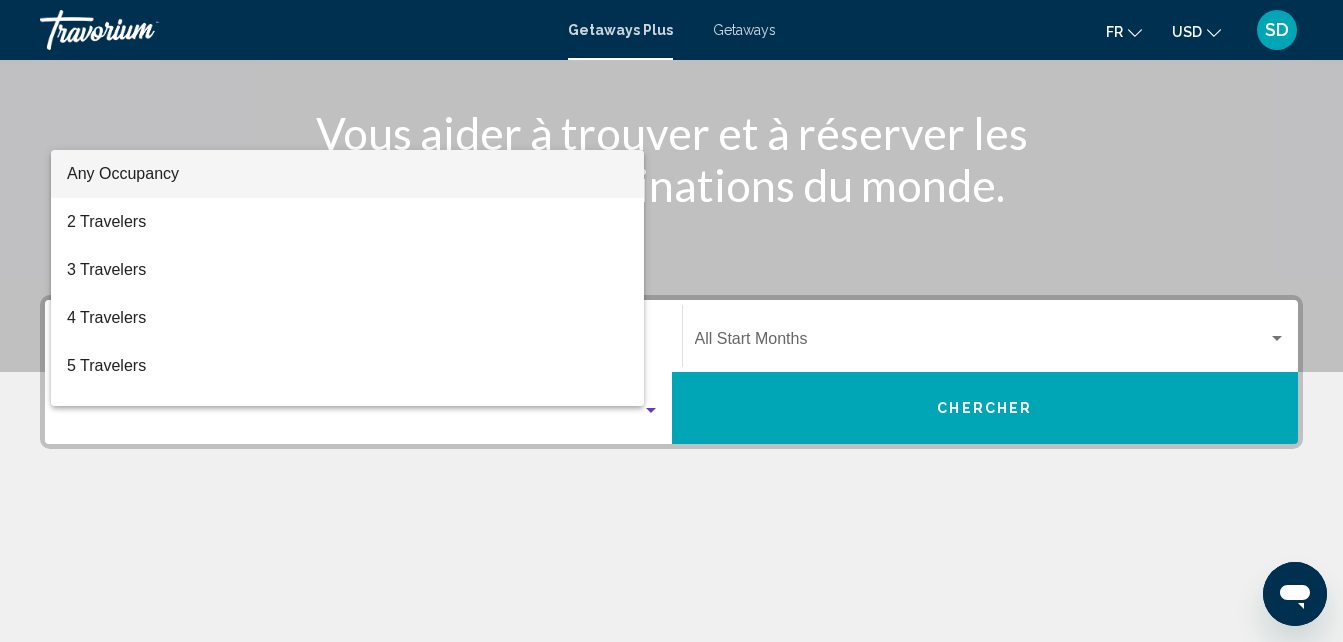 scroll, scrollTop: 458, scrollLeft: 0, axis: vertical 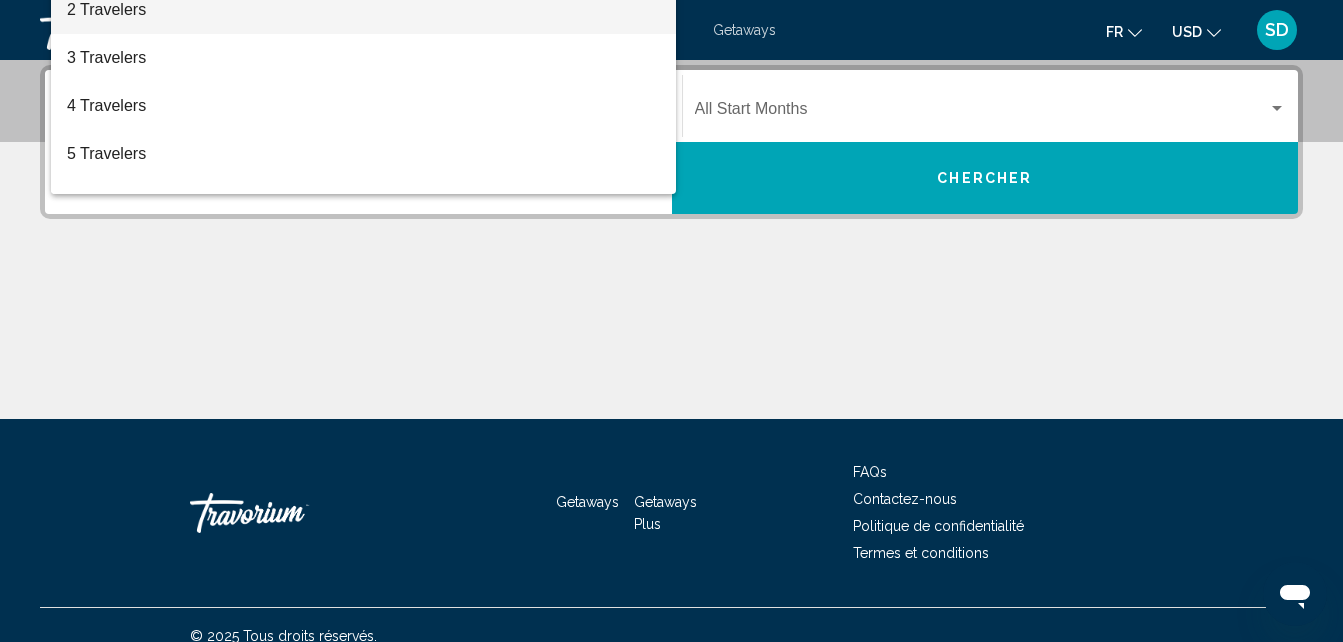 click on "2 Travelers" at bounding box center (363, 10) 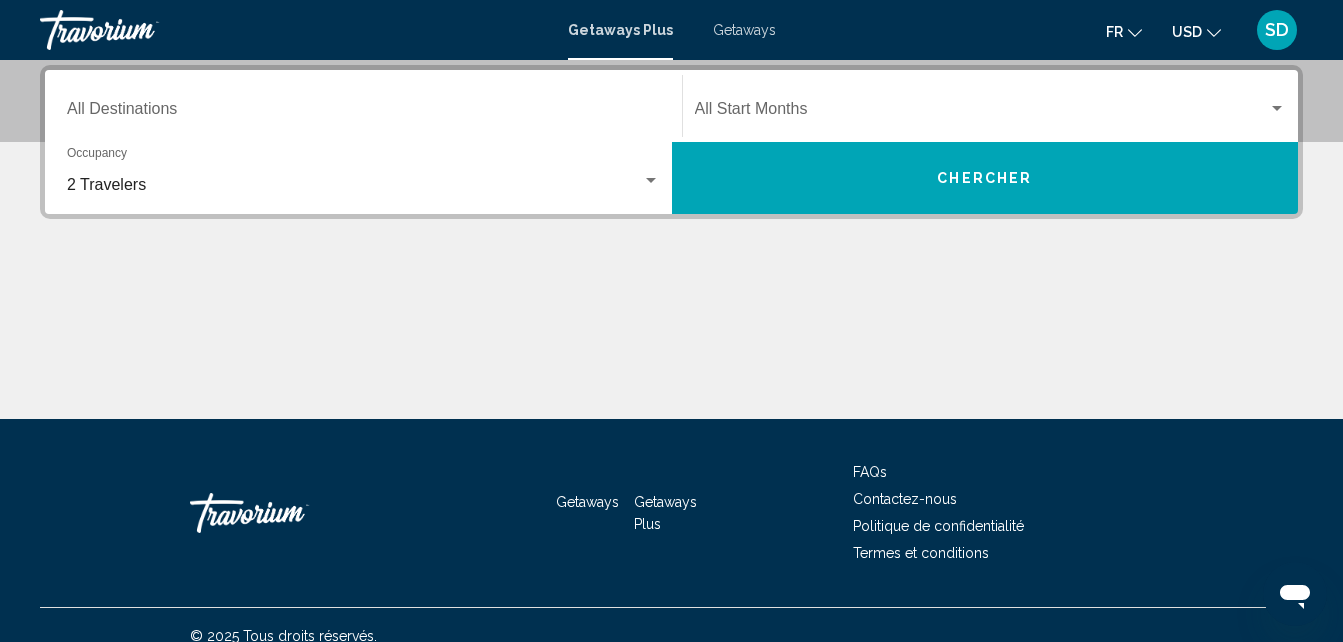 click on "Destination All Destinations" at bounding box center (363, 106) 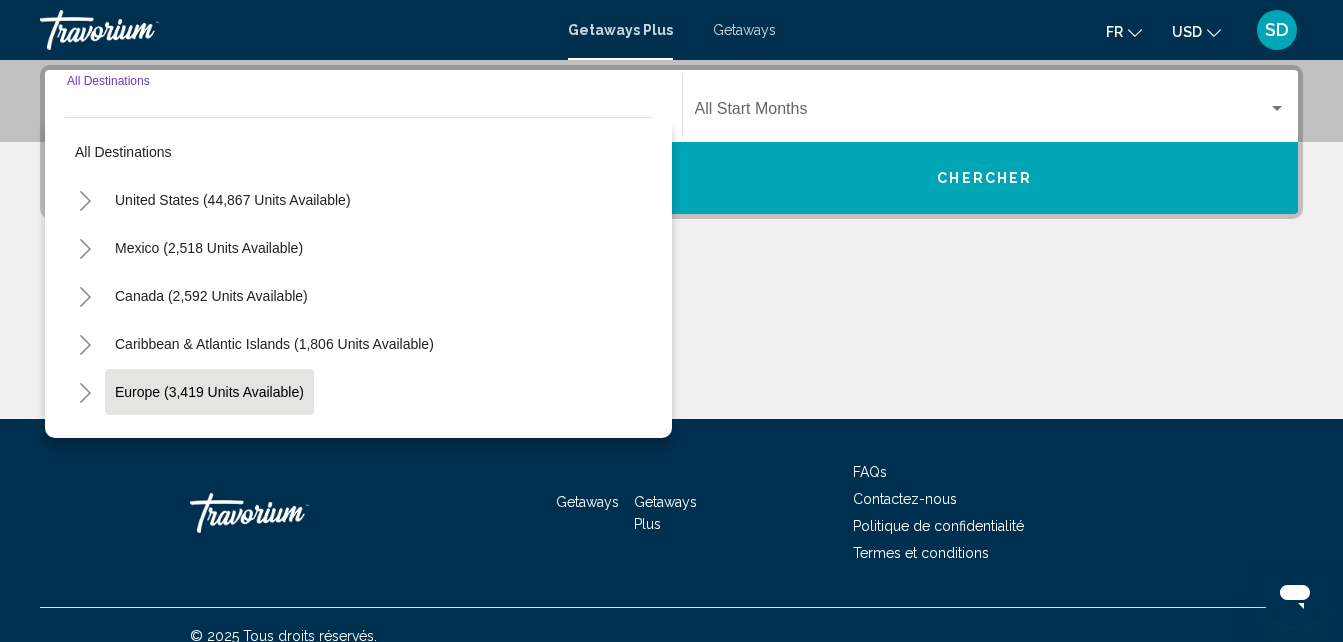 click on "Europe (3,419 units available)" at bounding box center [208, 440] 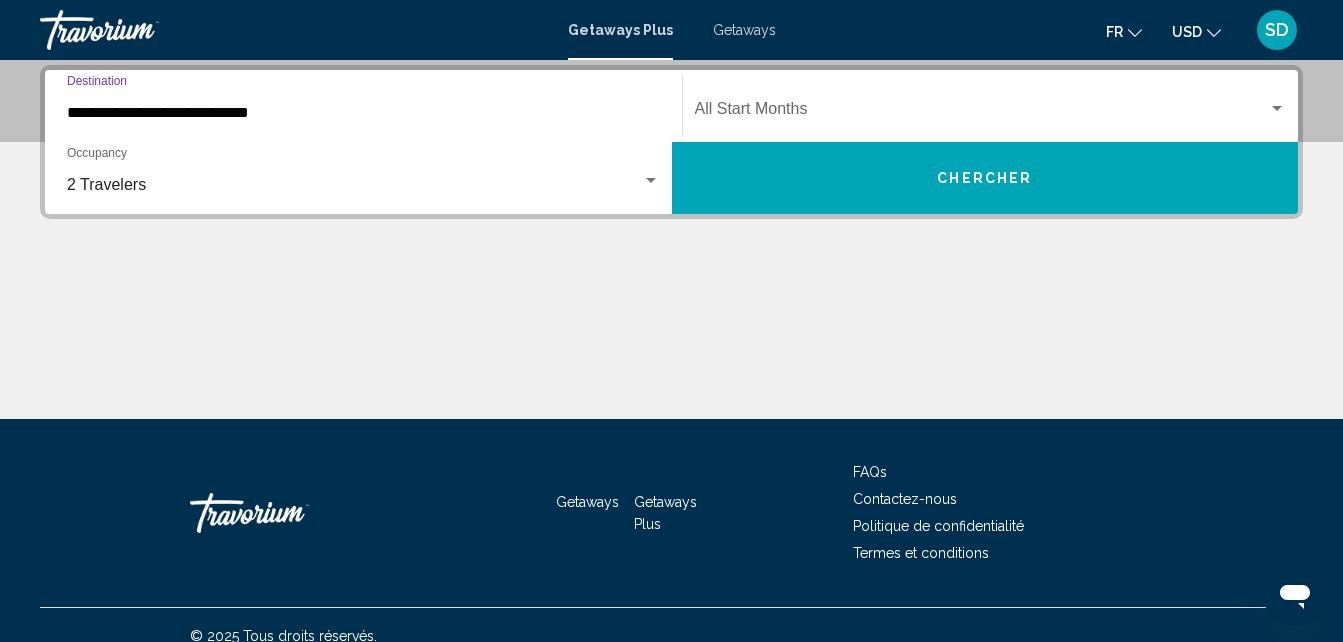 click at bounding box center [1277, 108] 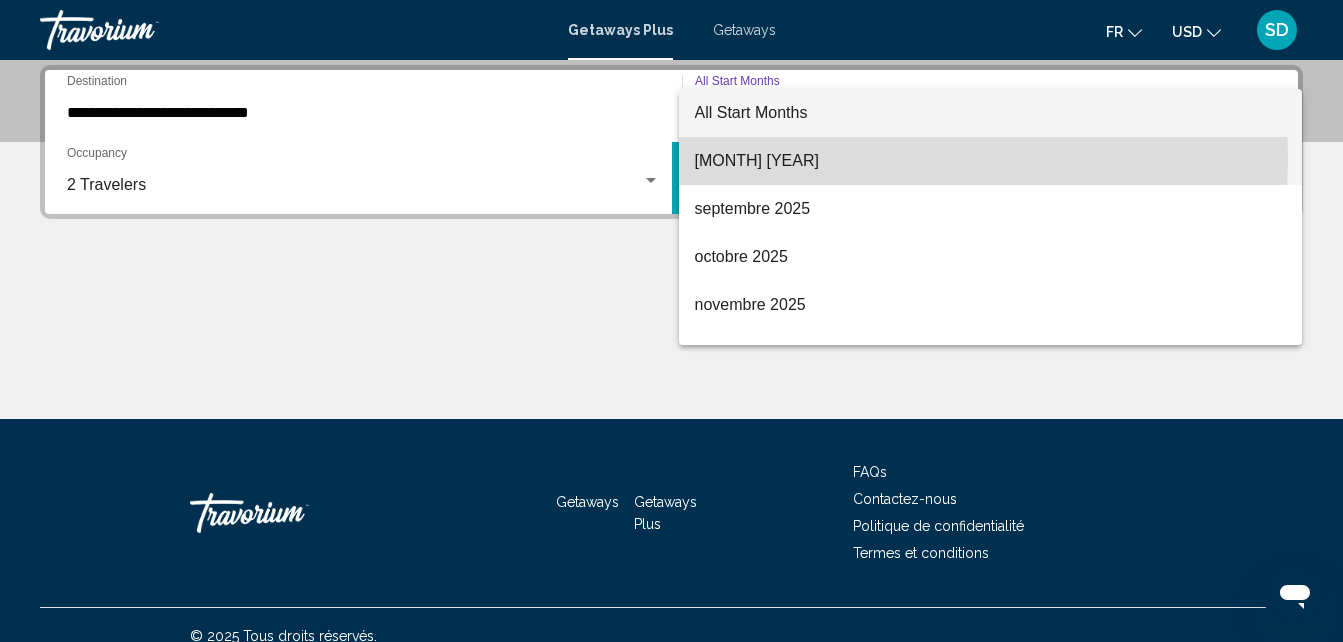 click on "août 2025" at bounding box center [991, 161] 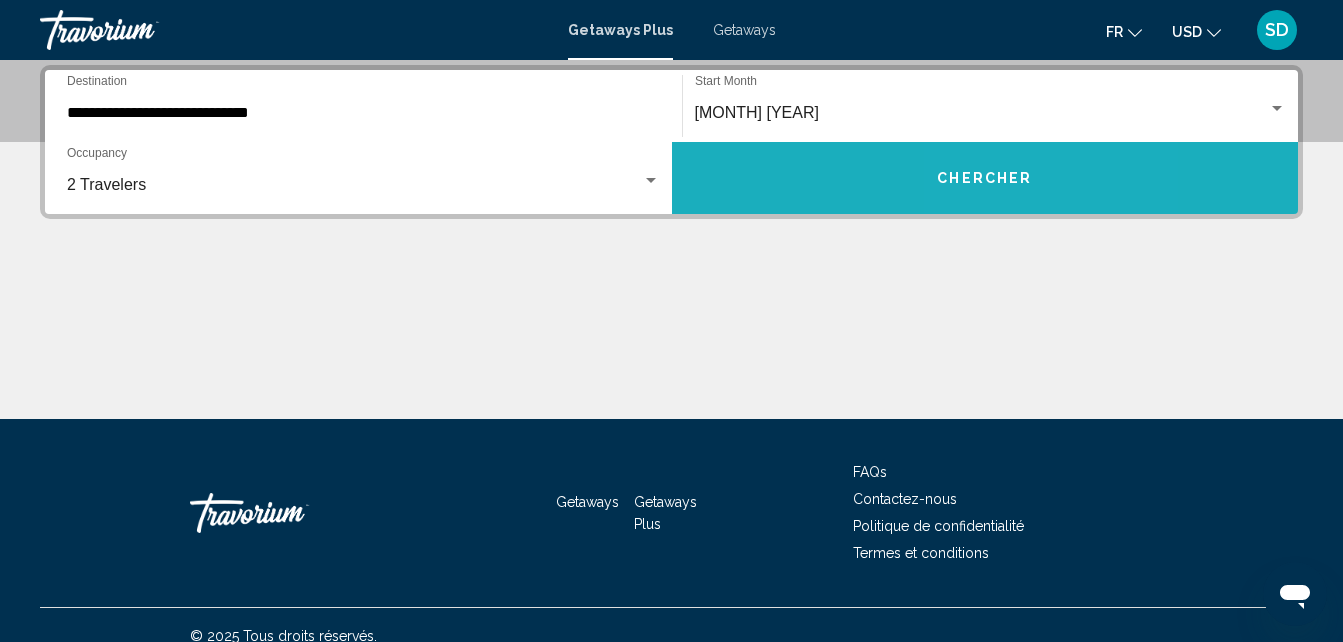 click on "Chercher" at bounding box center [984, 179] 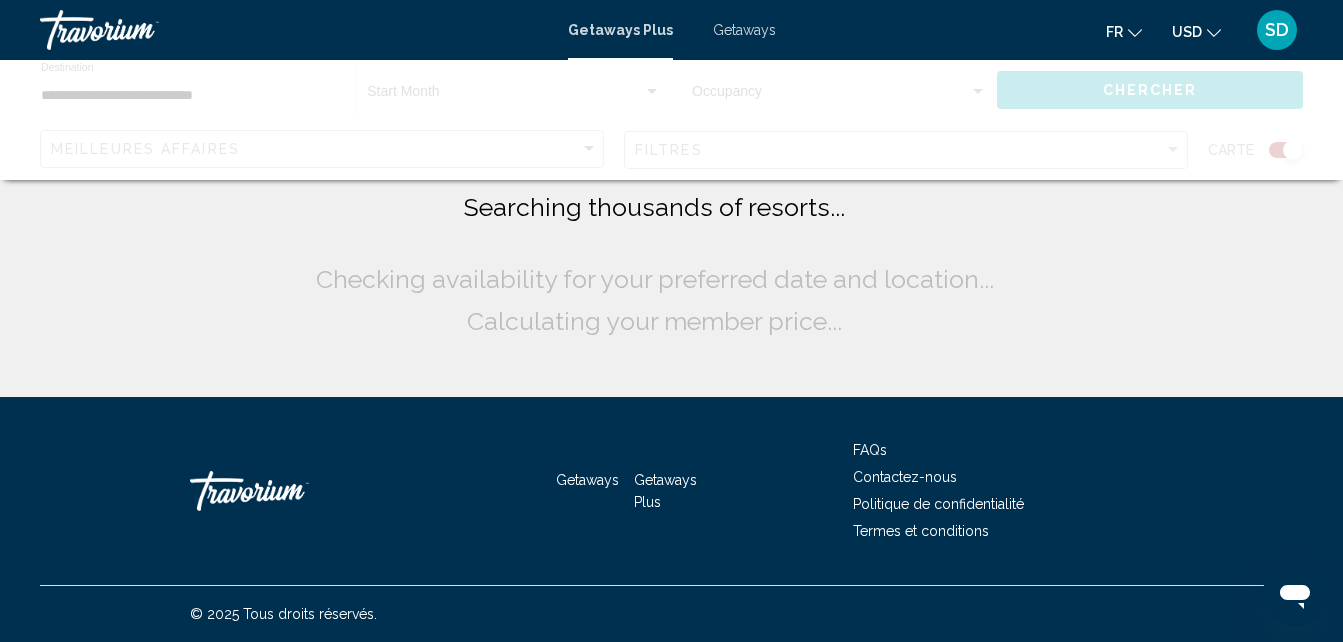 scroll, scrollTop: 0, scrollLeft: 0, axis: both 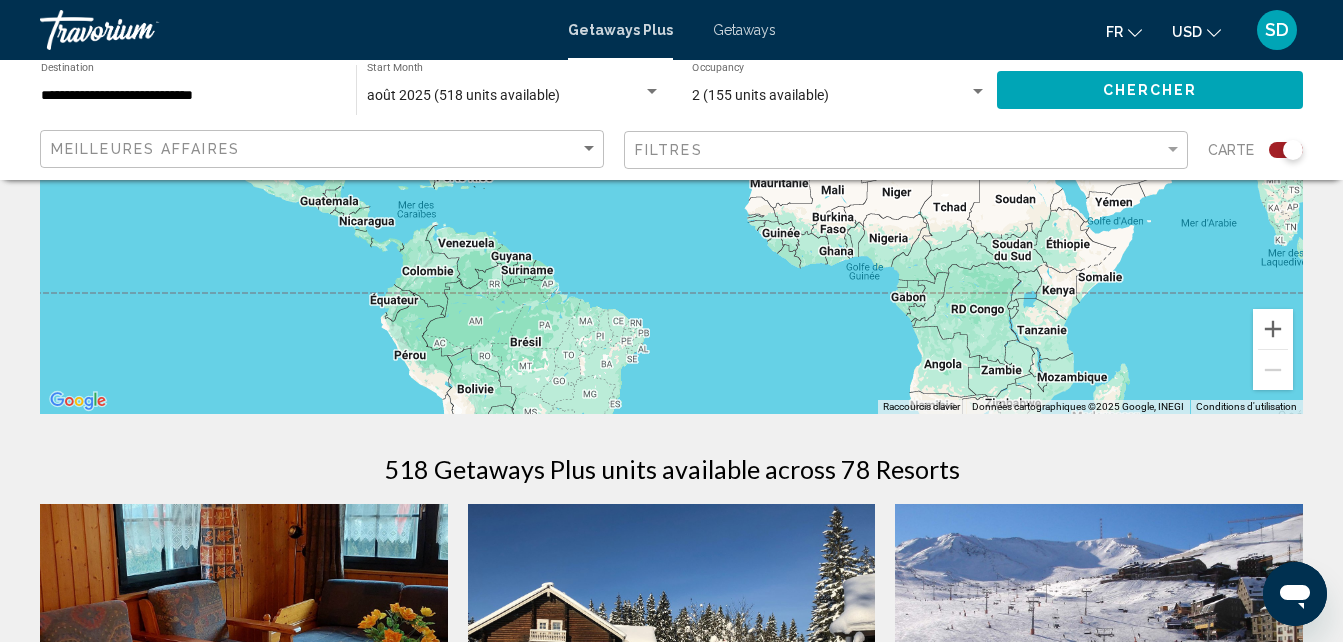 click 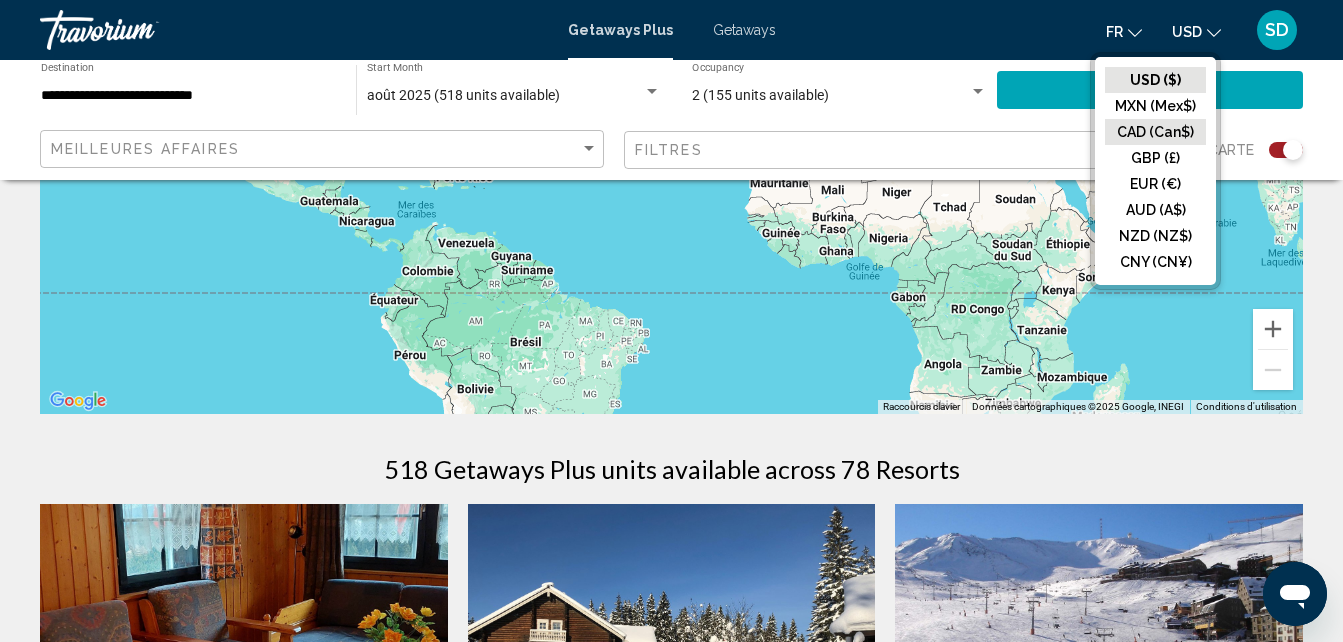 click on "CAD (Can$)" 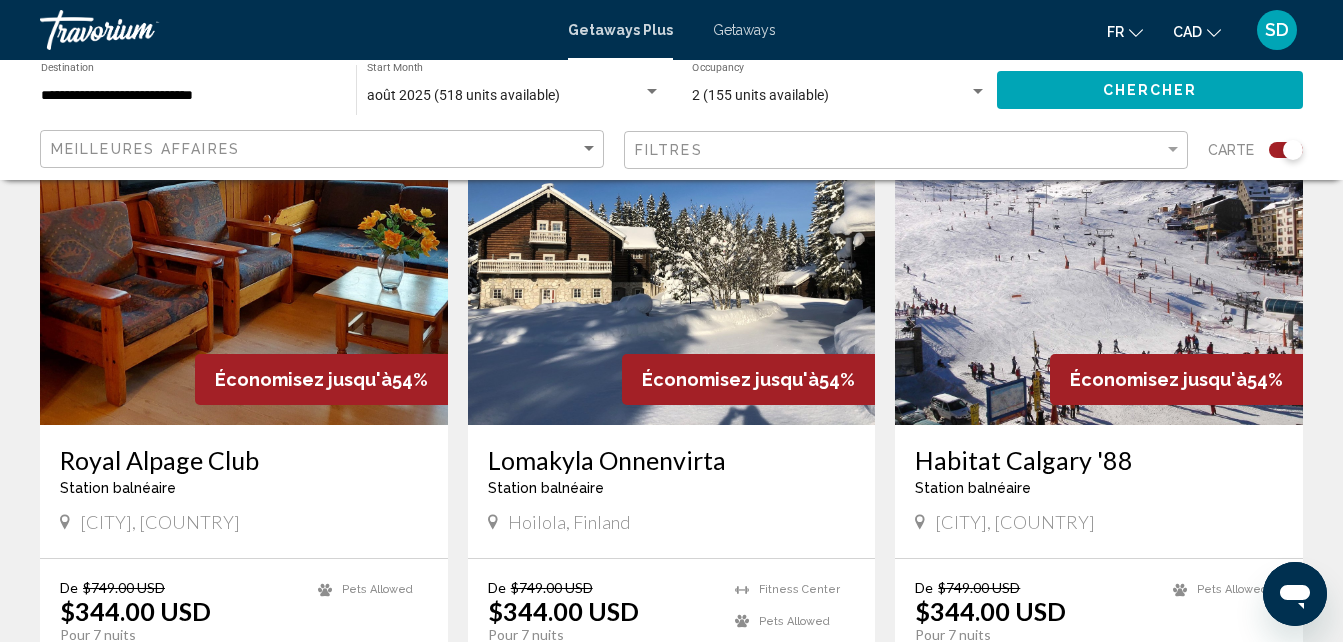 scroll, scrollTop: 752, scrollLeft: 0, axis: vertical 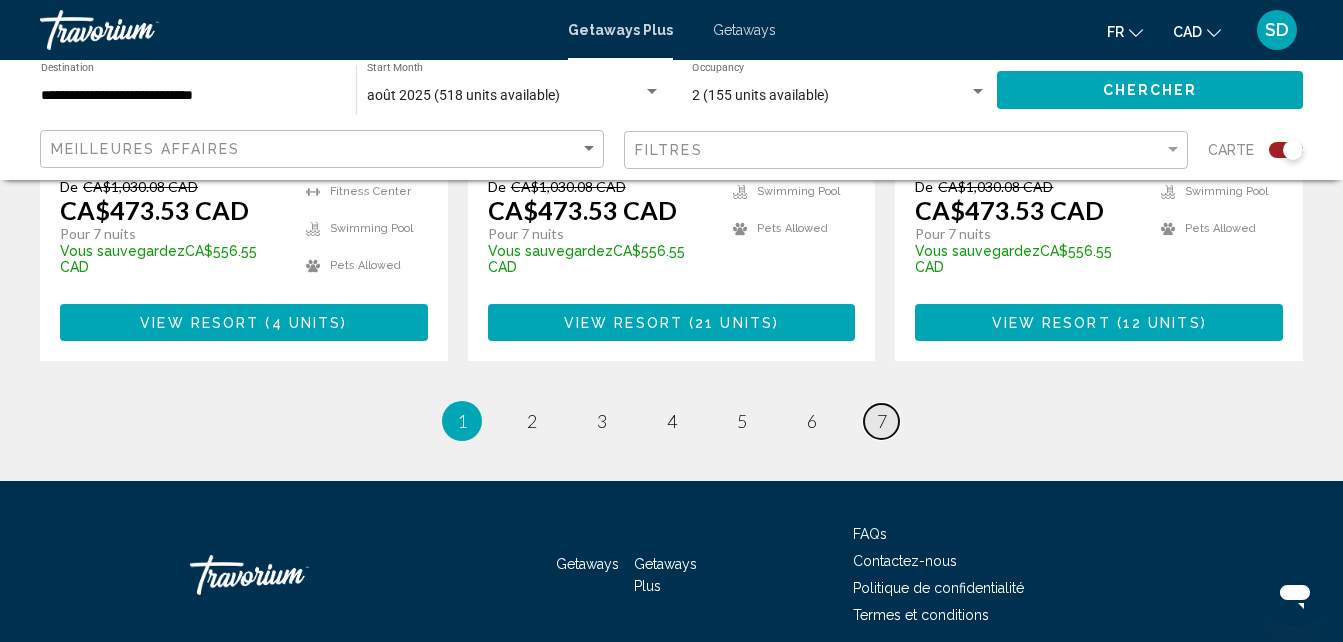 click on "7" at bounding box center (882, 421) 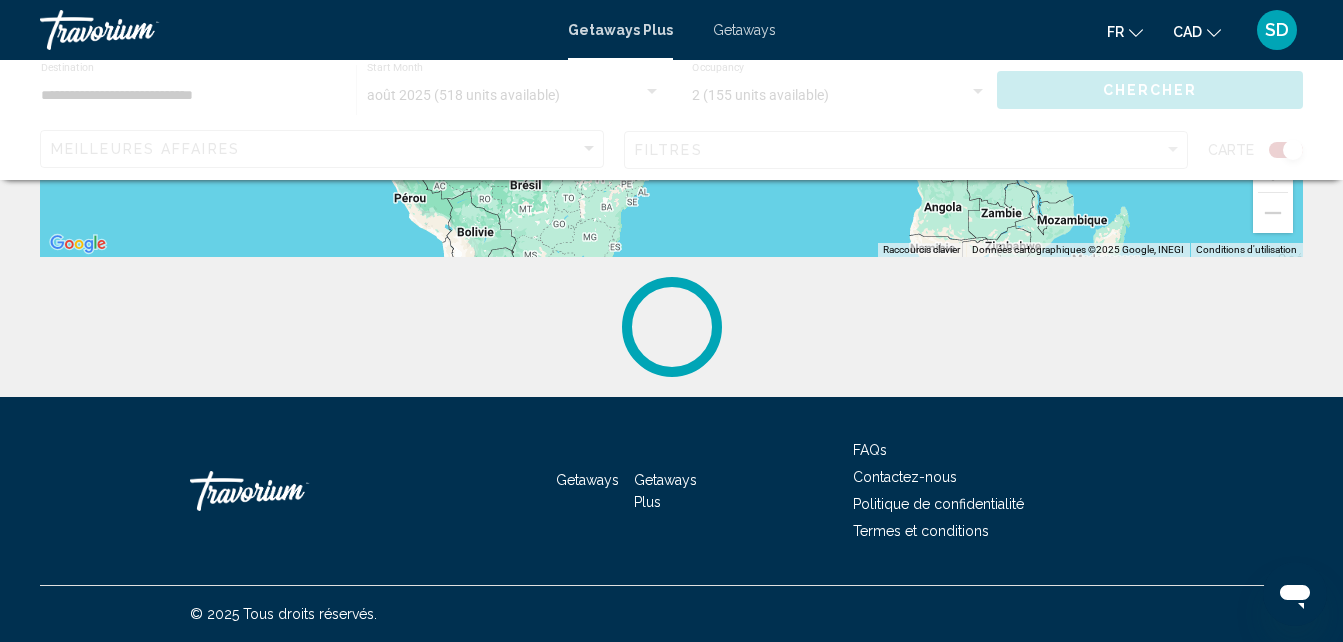 scroll, scrollTop: 0, scrollLeft: 0, axis: both 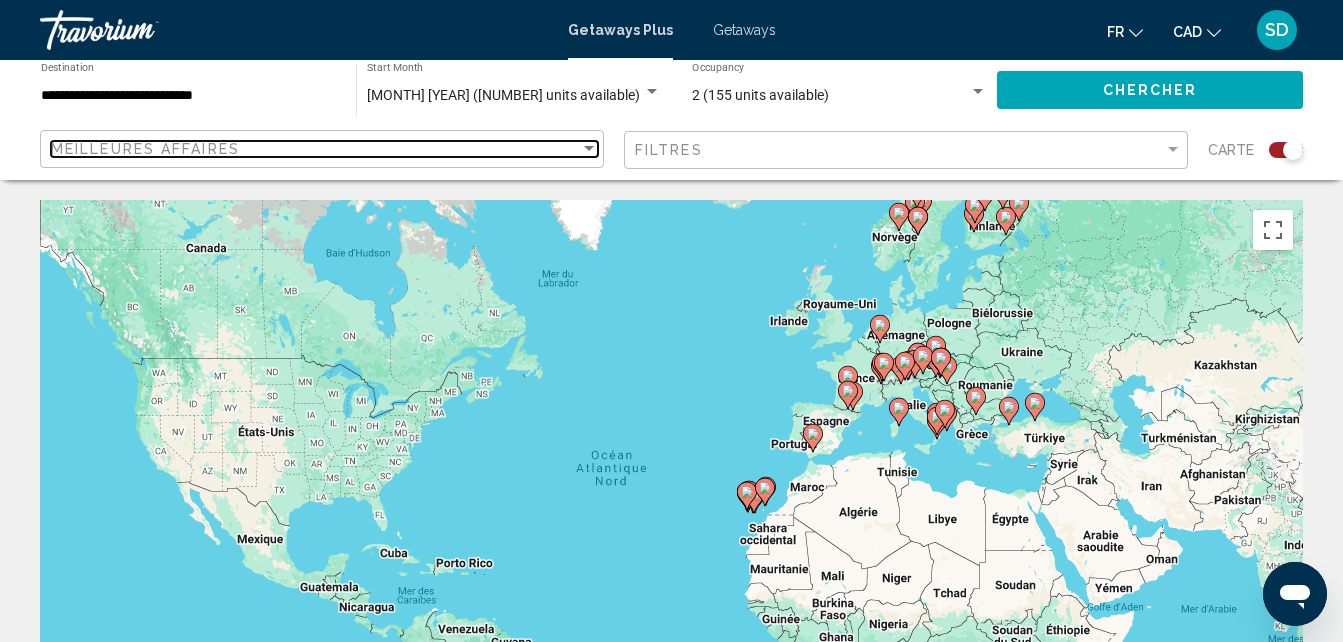 click at bounding box center [589, 148] 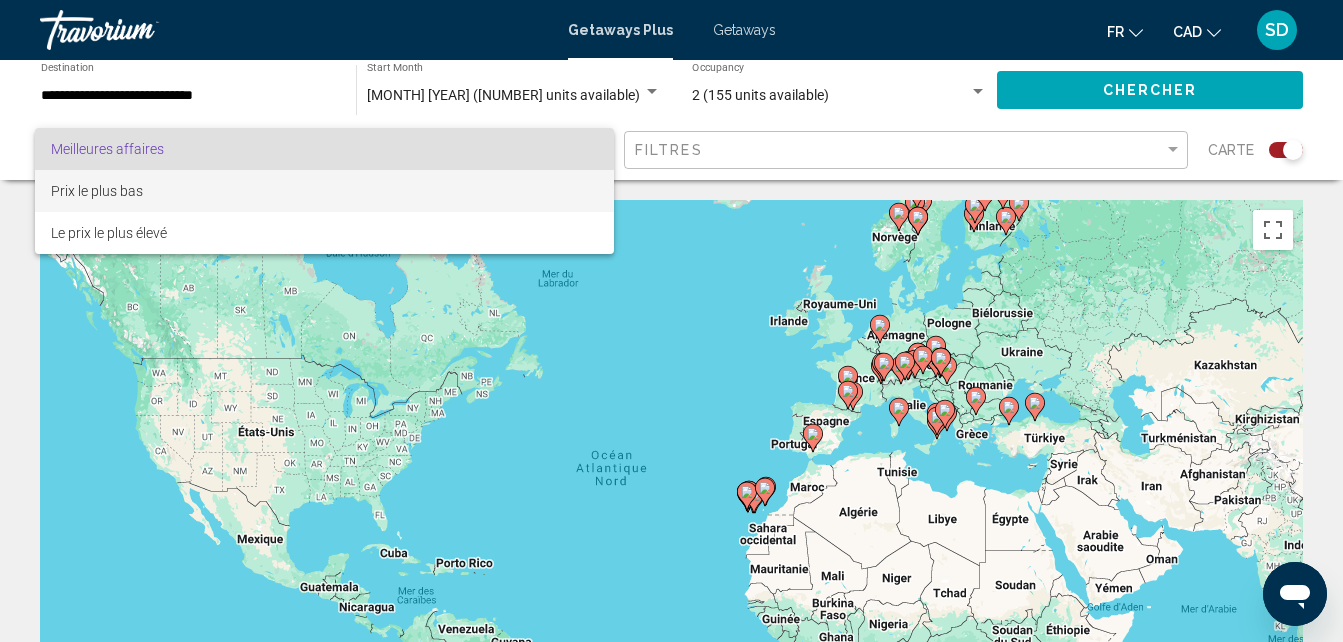 click on "Prix ​​le plus bas" at bounding box center (97, 191) 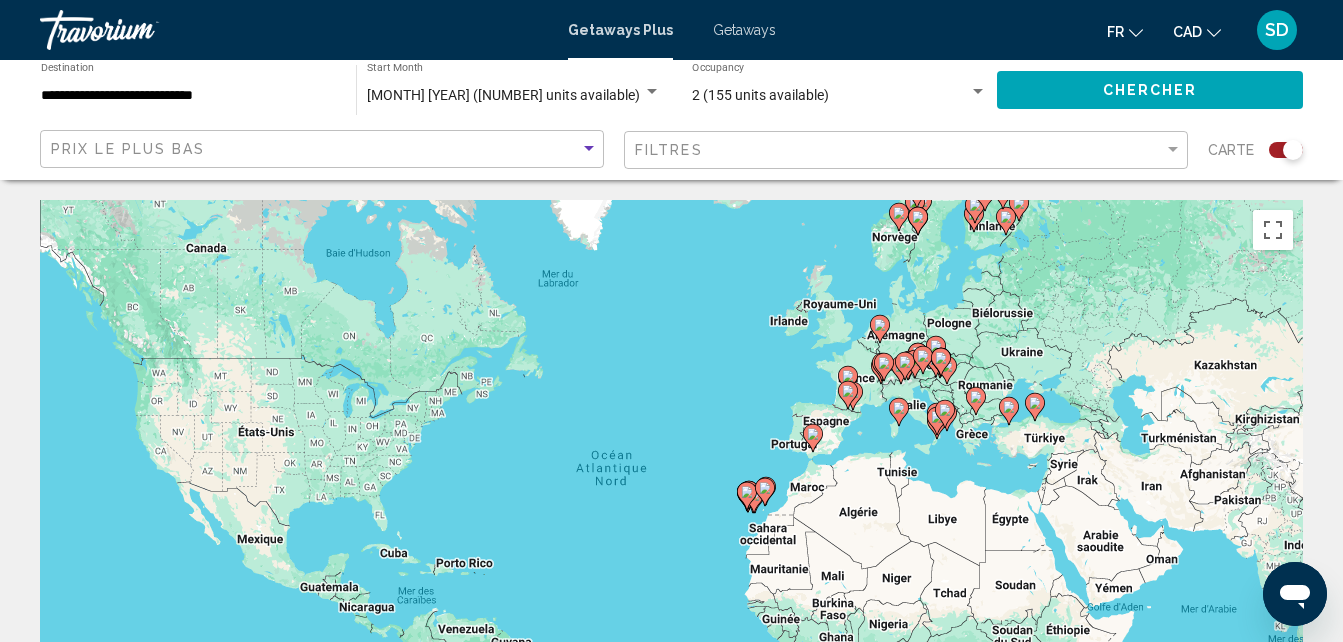 click on "2 (155 units available) Occupancy Any Occupancy" 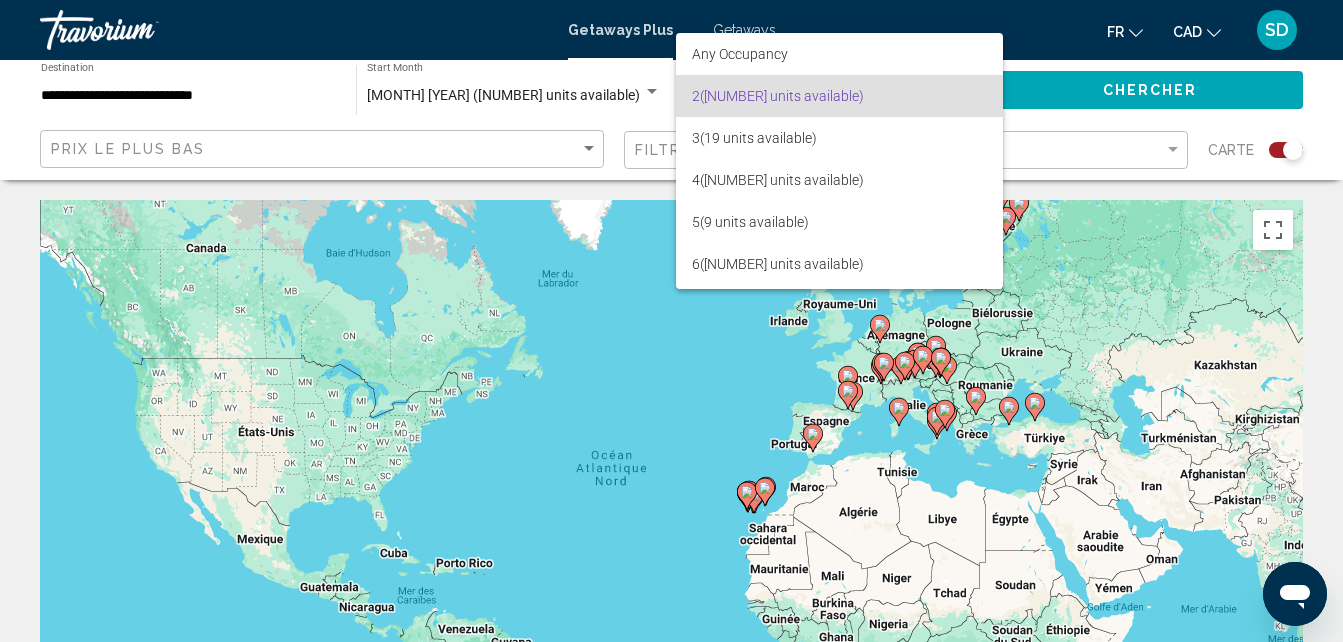 click at bounding box center [671, 321] 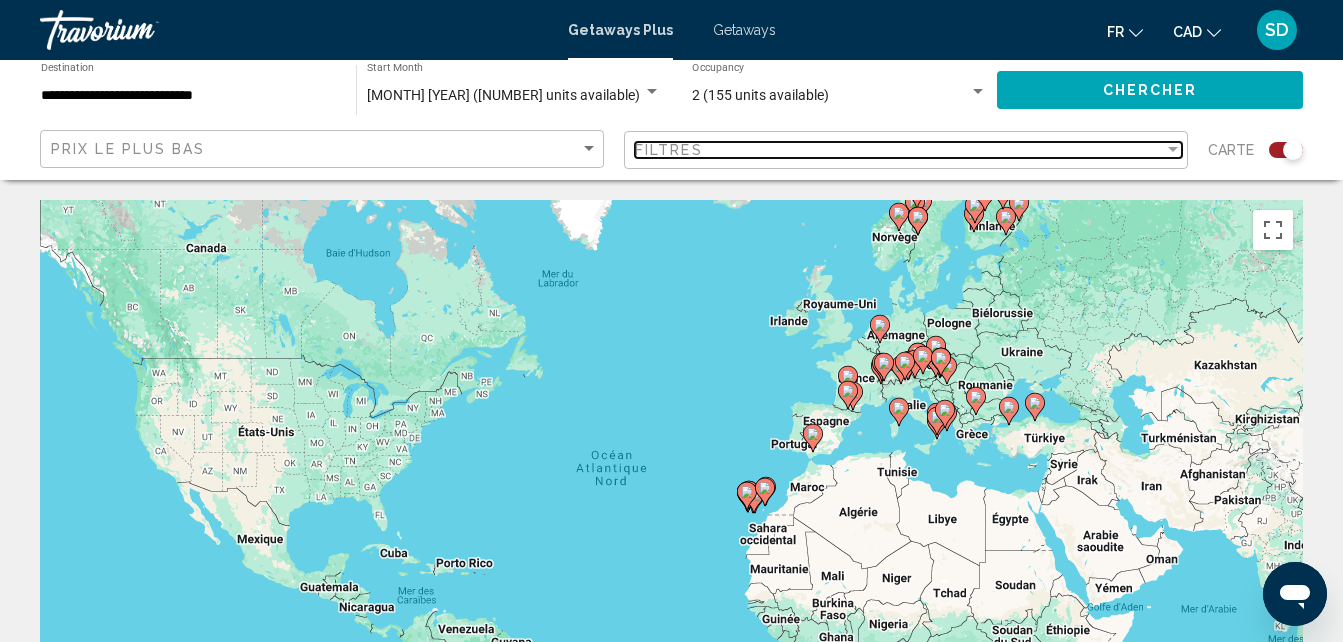 click at bounding box center [1173, 150] 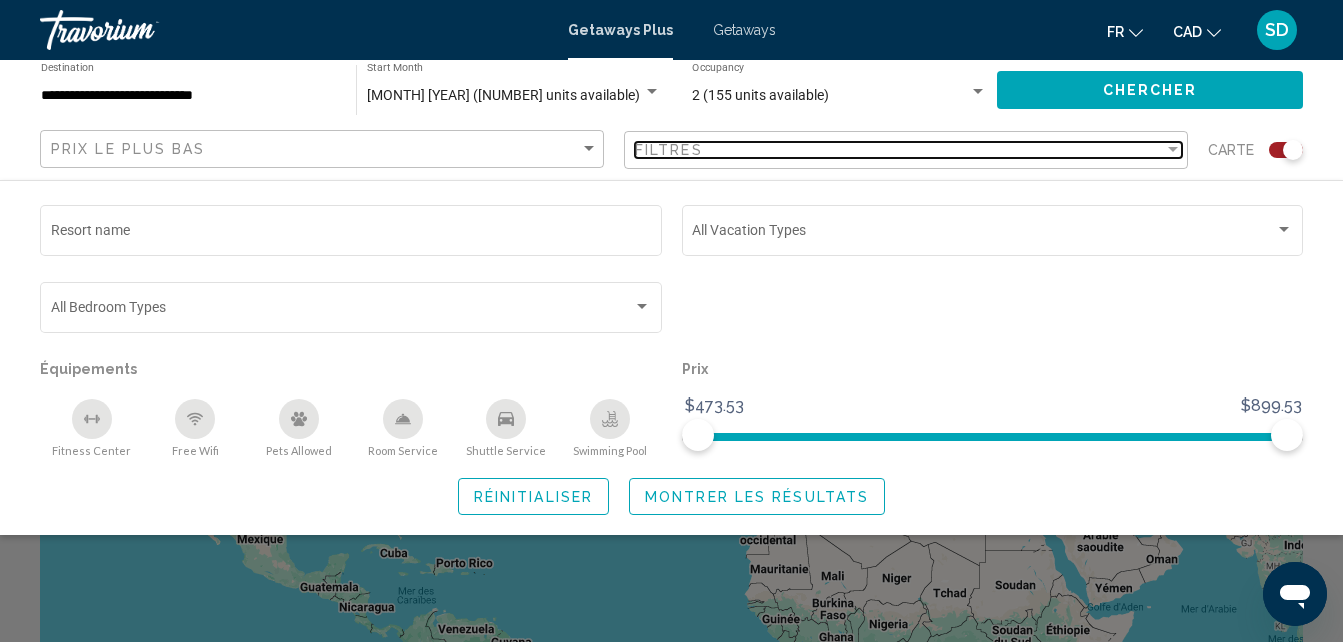 click at bounding box center (1173, 150) 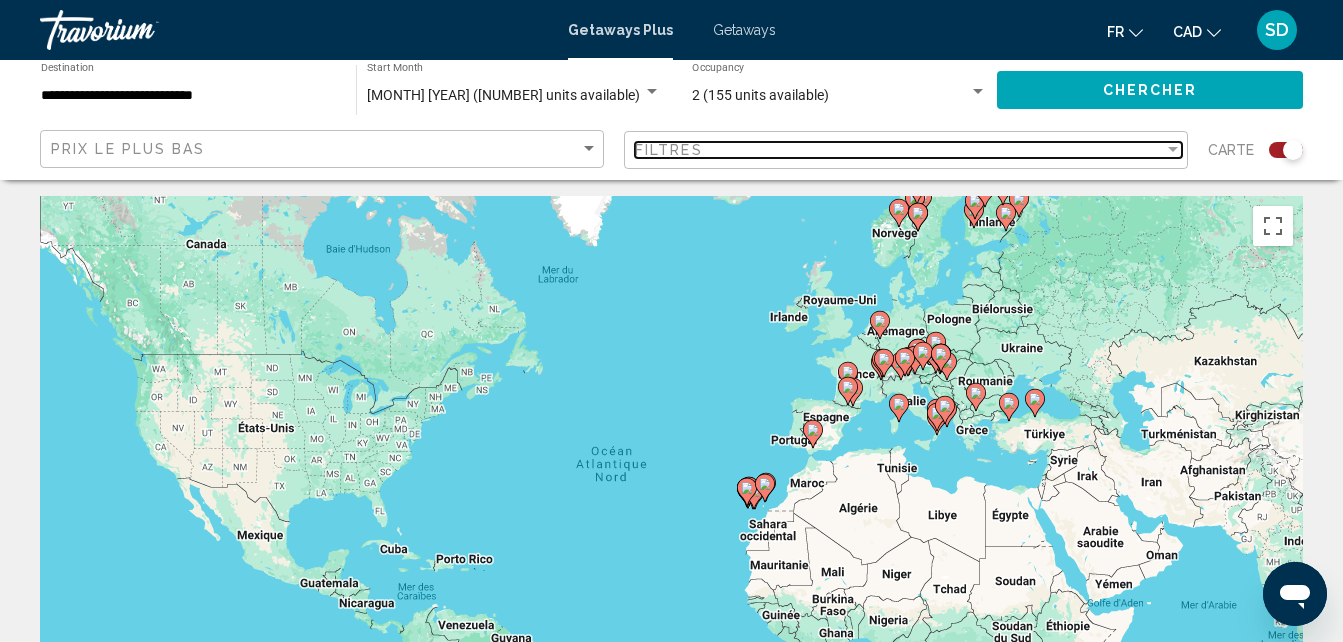scroll, scrollTop: 0, scrollLeft: 0, axis: both 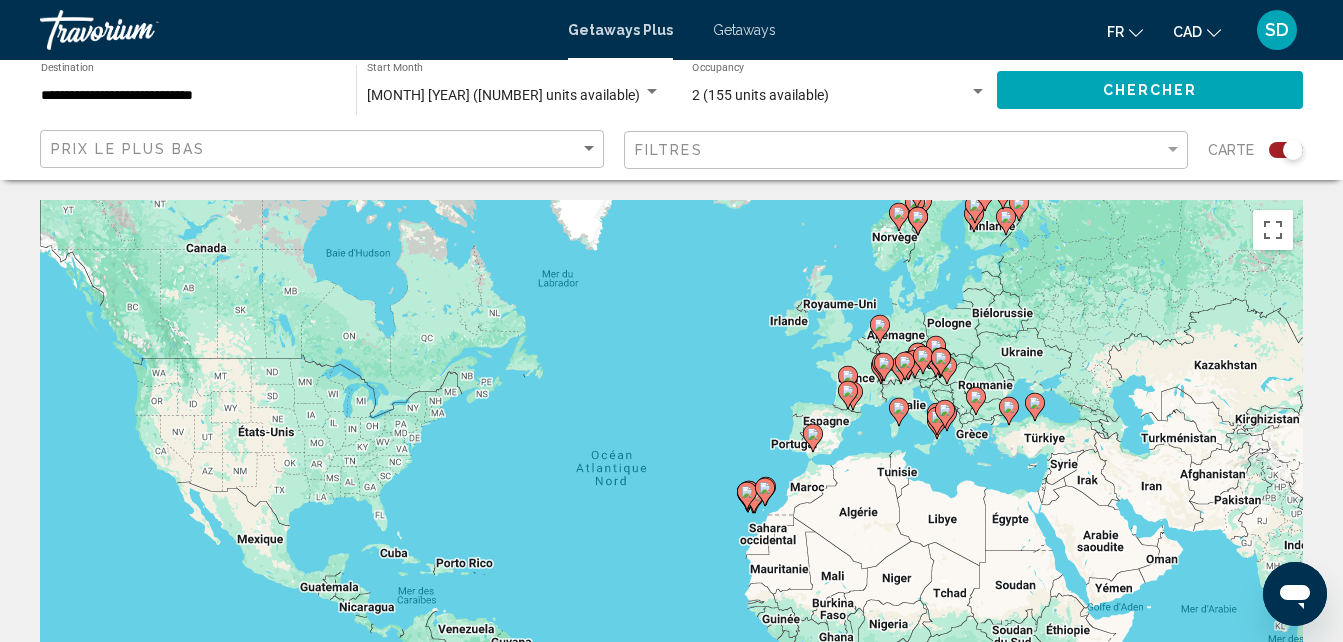click on "**********" 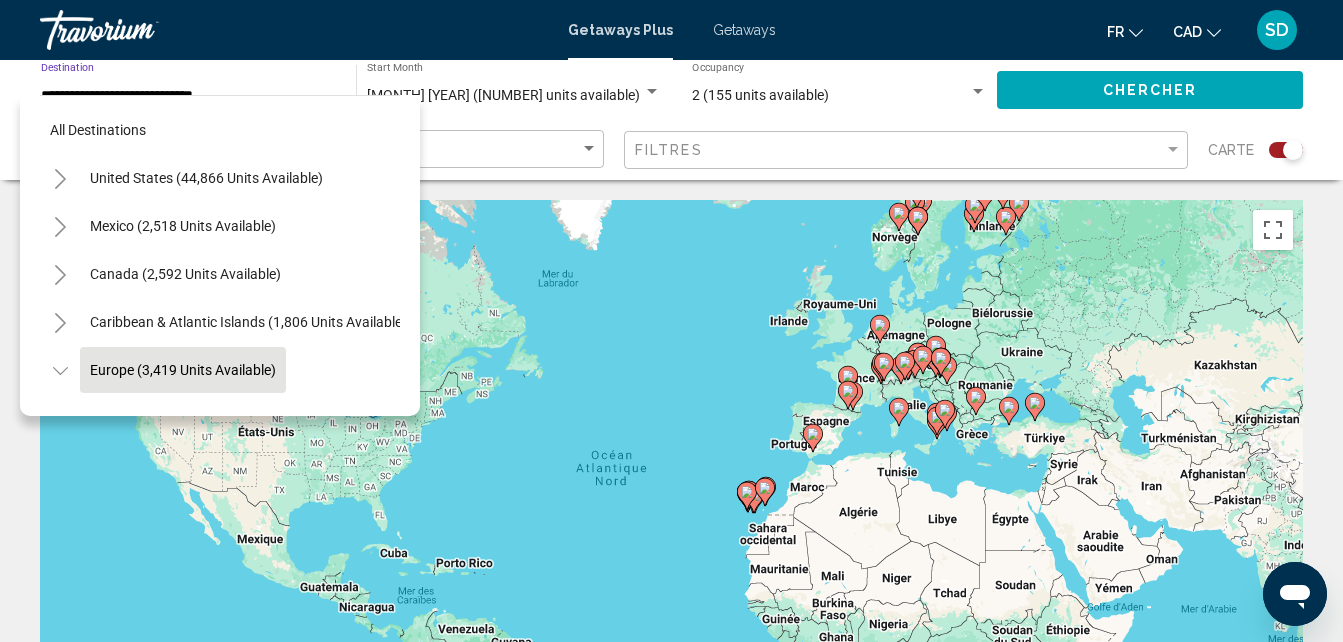 scroll, scrollTop: 127, scrollLeft: 0, axis: vertical 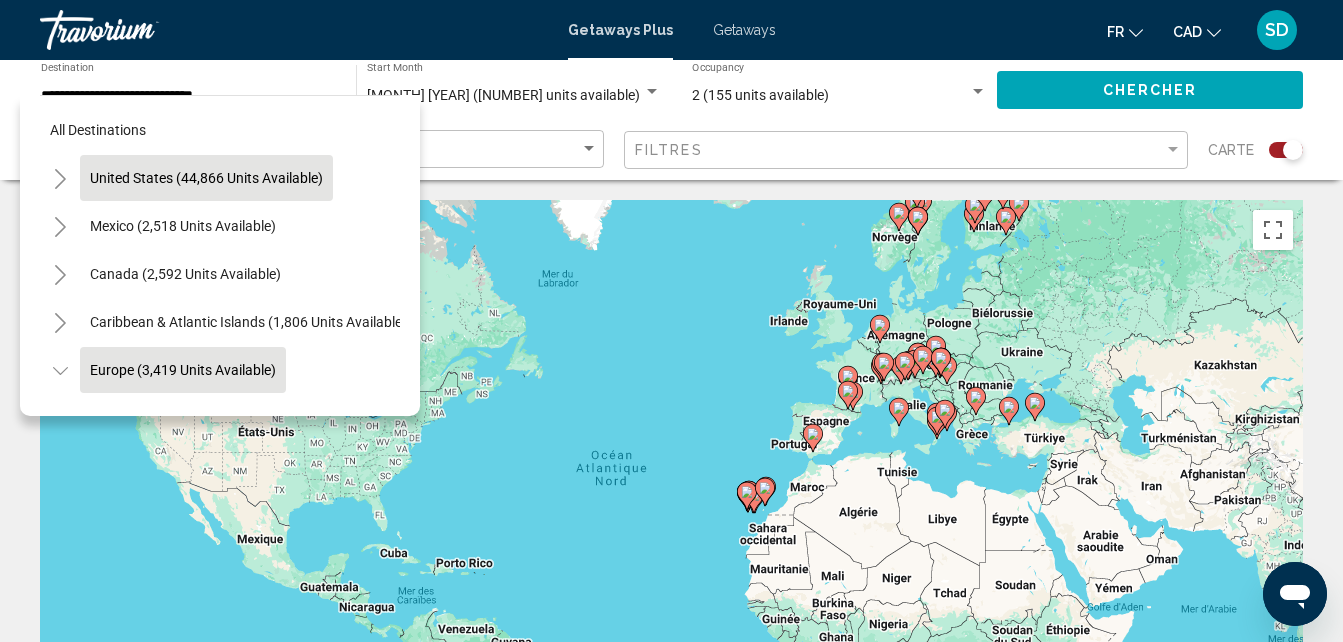 click on "United States (44,866 units available)" at bounding box center (183, 226) 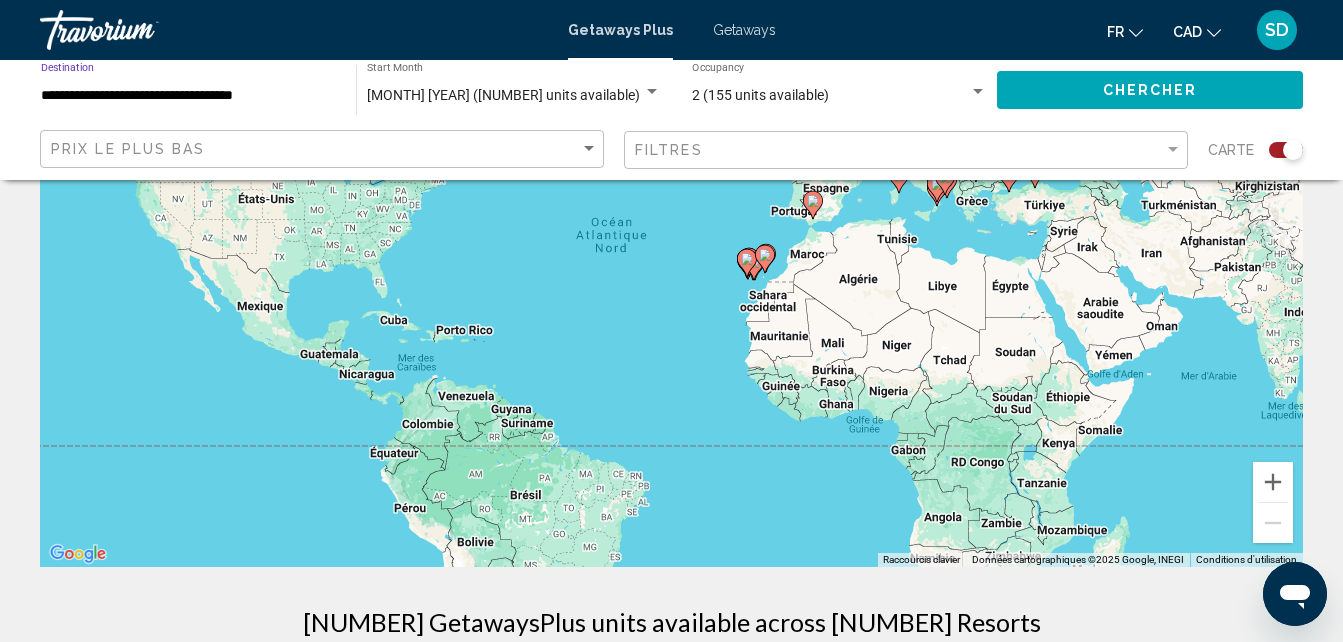 scroll, scrollTop: 0, scrollLeft: 0, axis: both 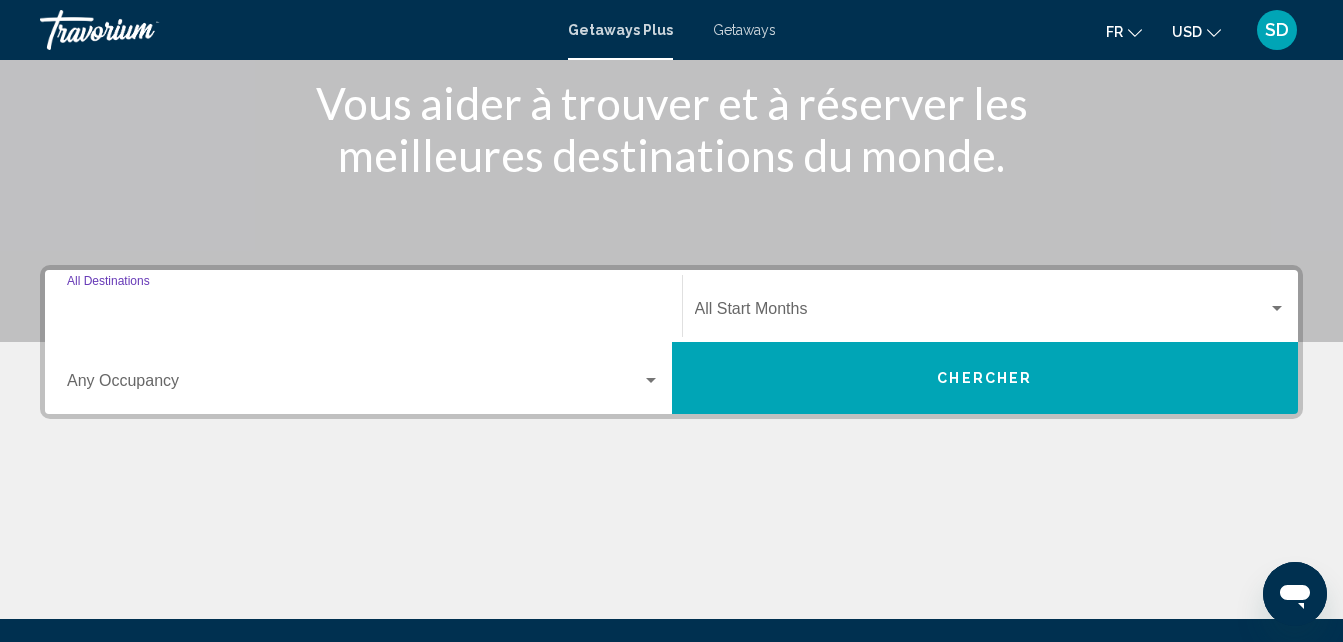 click on "Destination All Destinations" at bounding box center [363, 313] 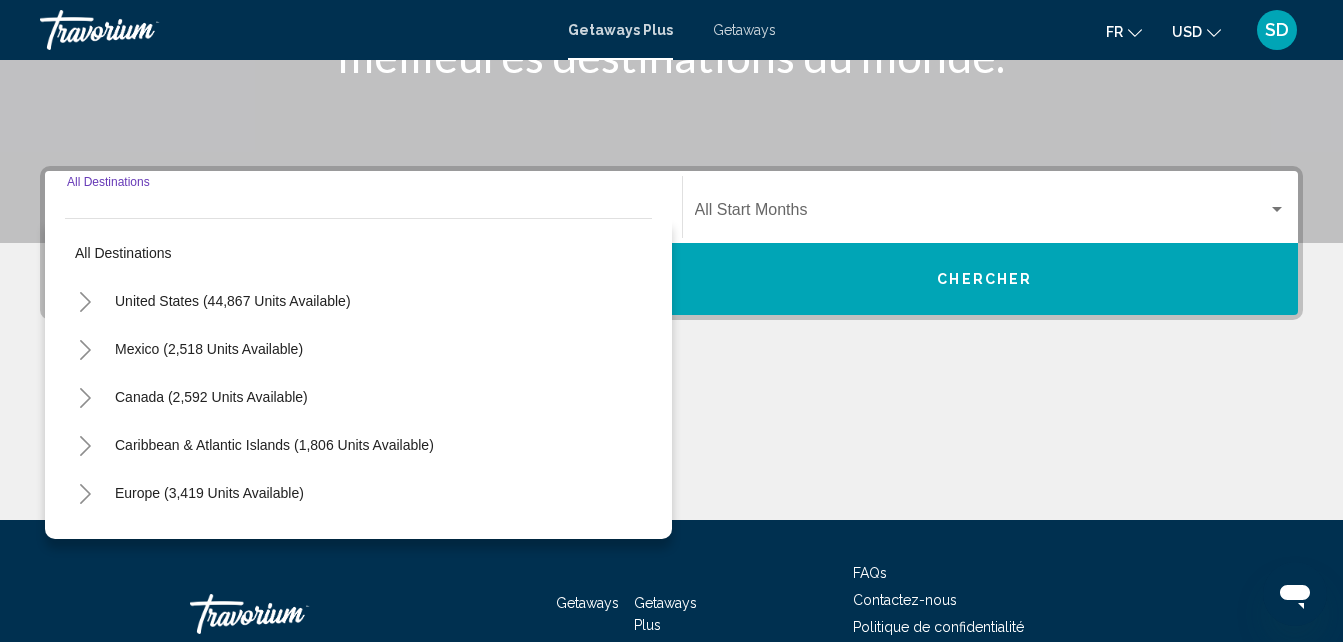 scroll, scrollTop: 458, scrollLeft: 0, axis: vertical 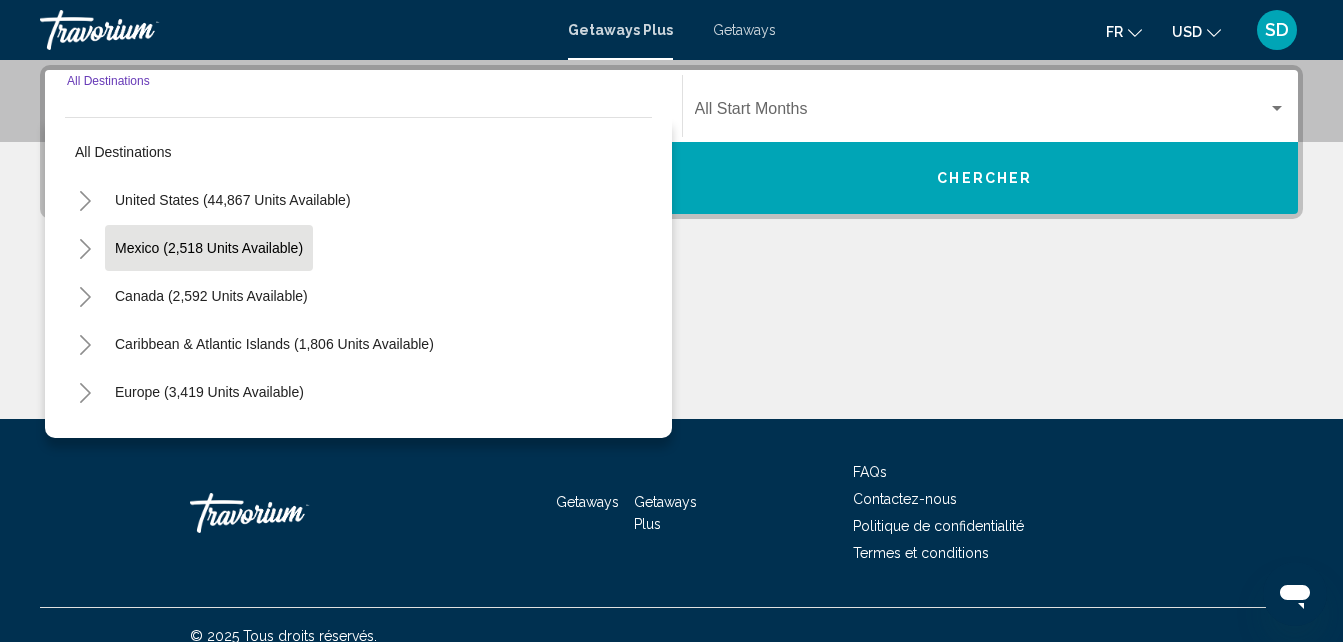 click on "Mexico (2,518 units available)" at bounding box center (211, 296) 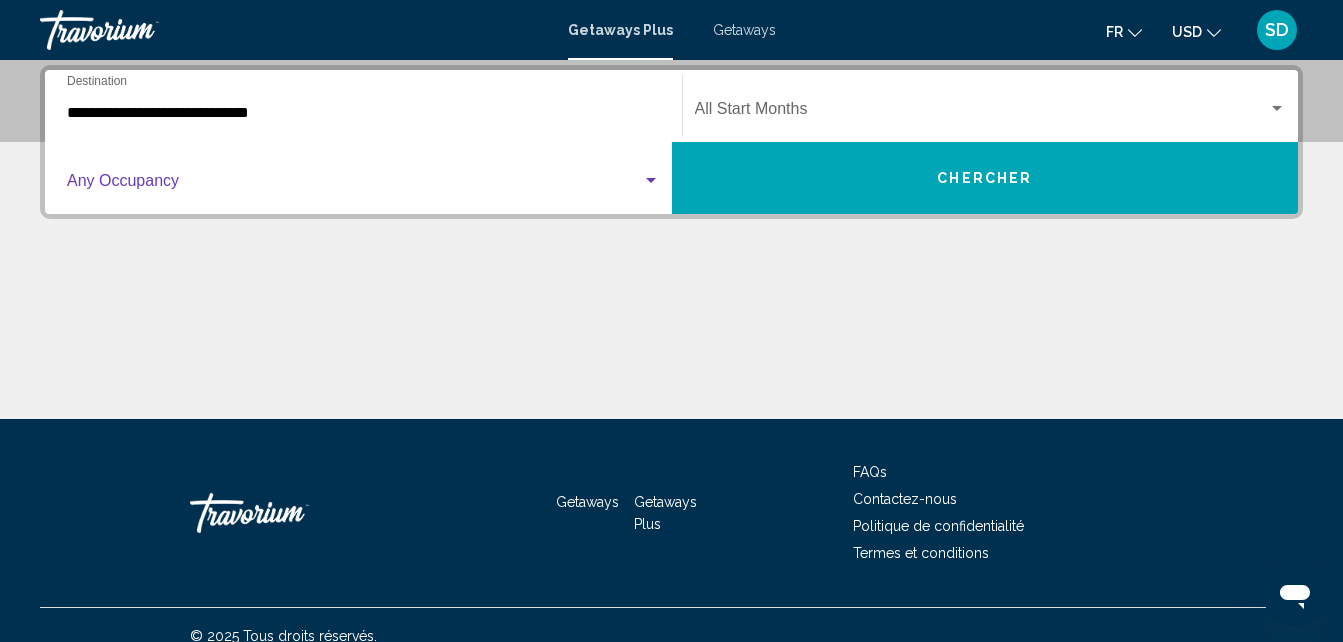 click at bounding box center (651, 181) 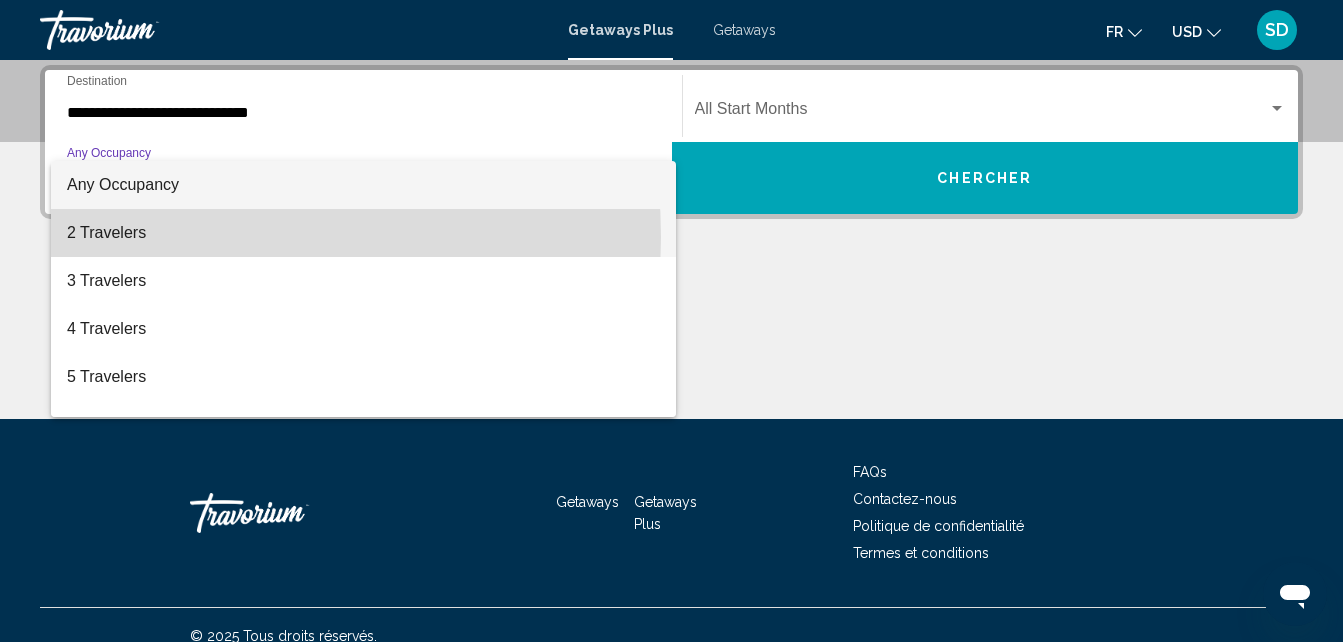 click on "2 Travelers" at bounding box center (363, 233) 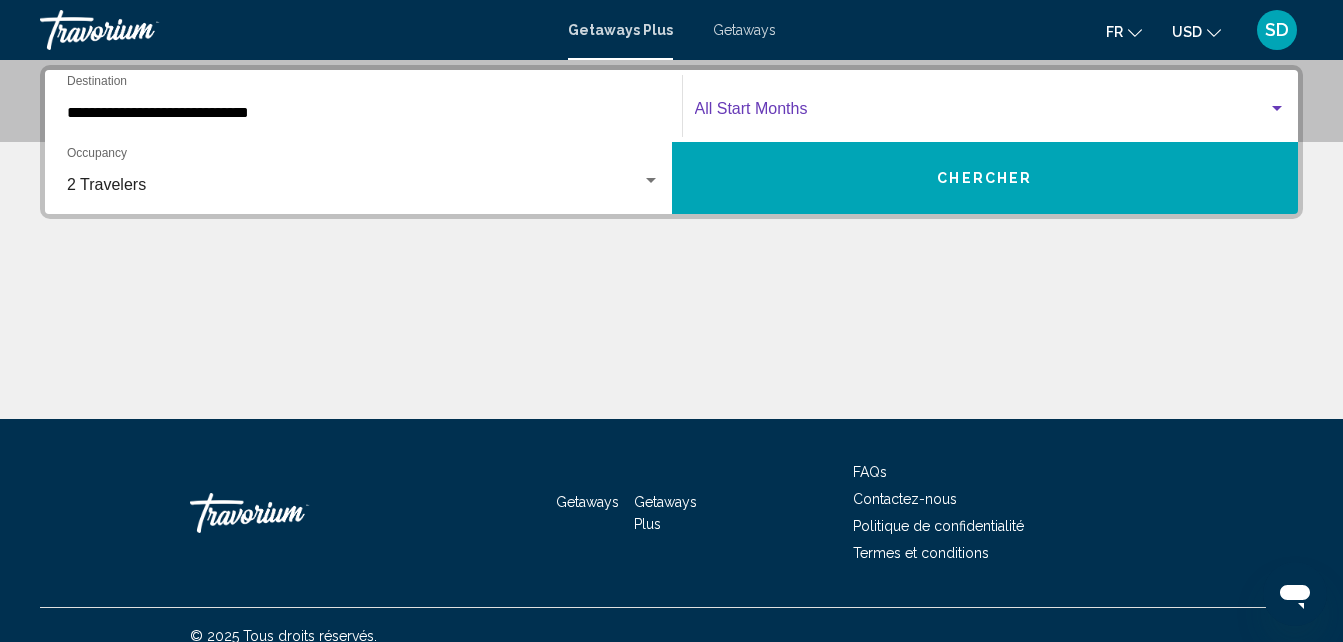 click at bounding box center (1277, 109) 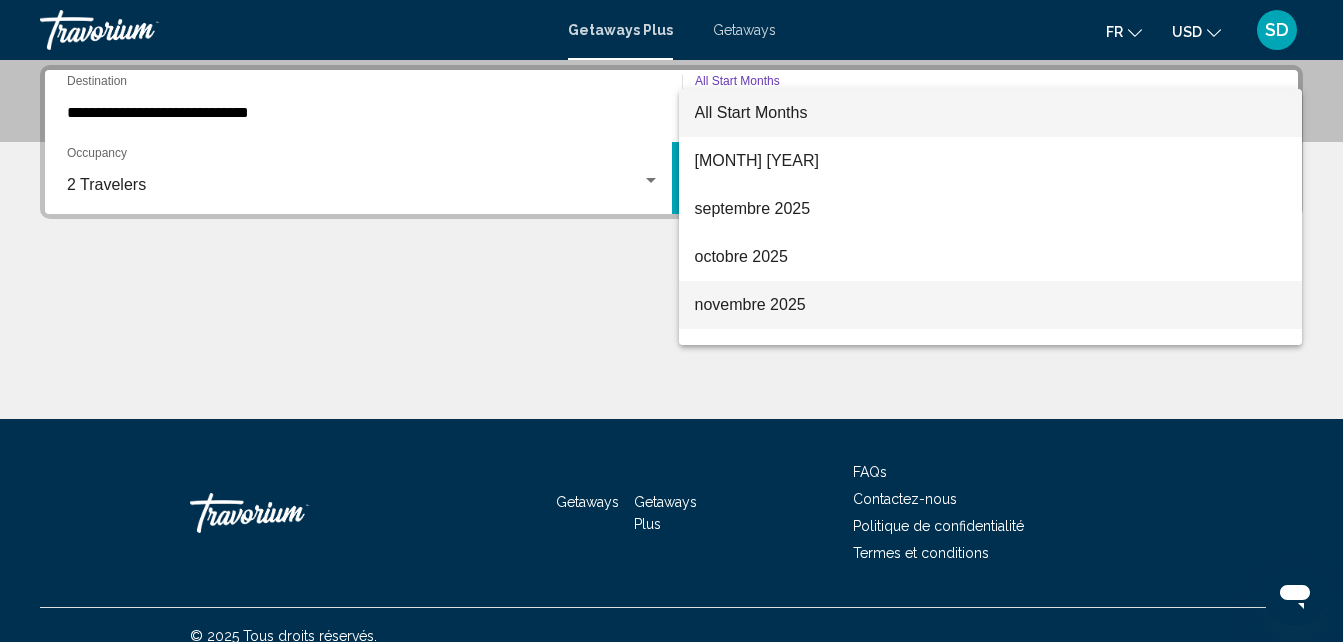 click on "novembre 2025" at bounding box center [991, 305] 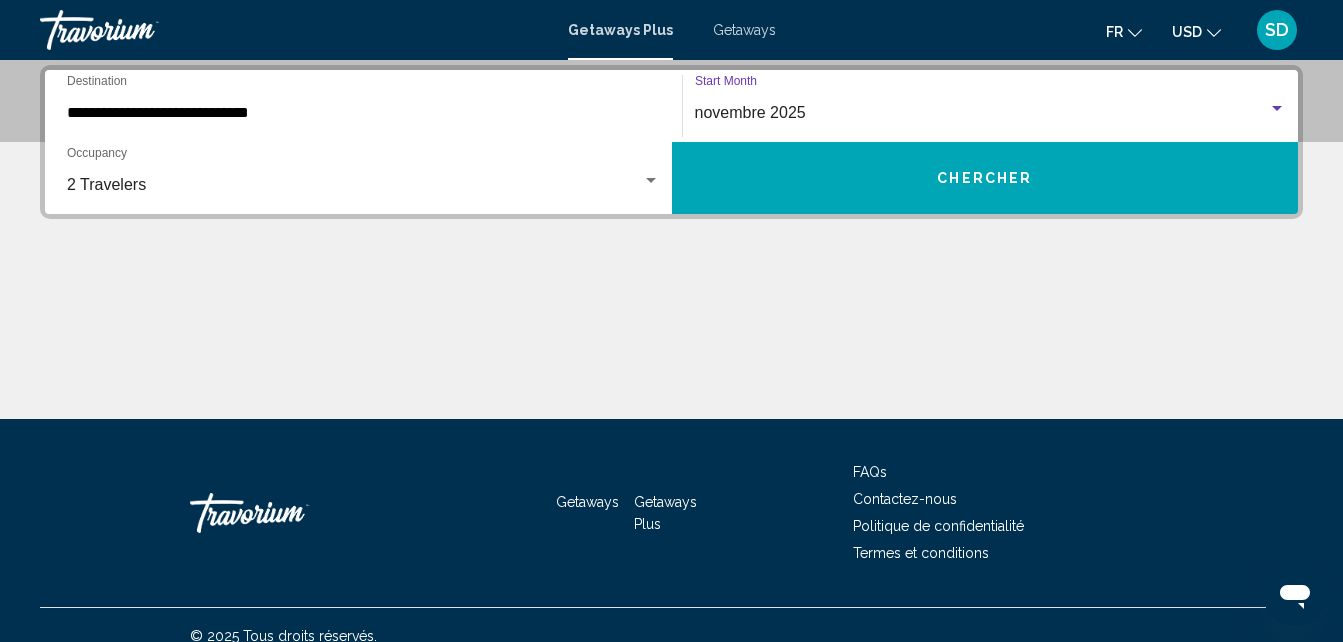 click on "Chercher" at bounding box center [984, 179] 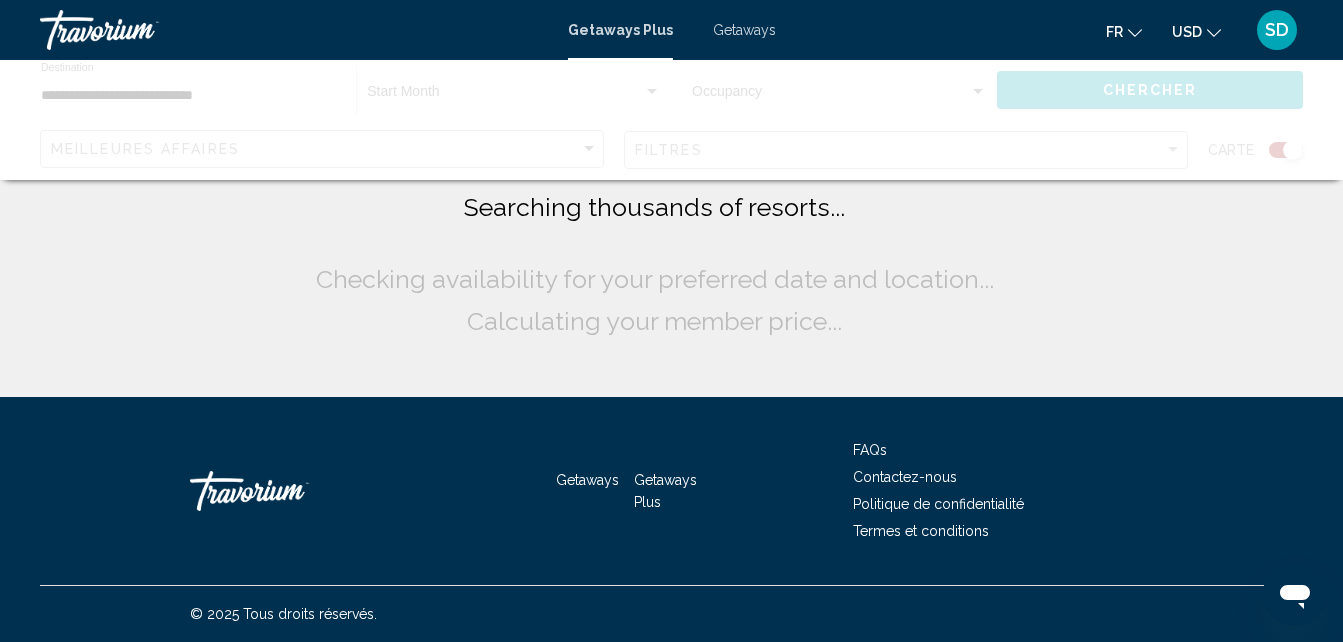 scroll, scrollTop: 0, scrollLeft: 0, axis: both 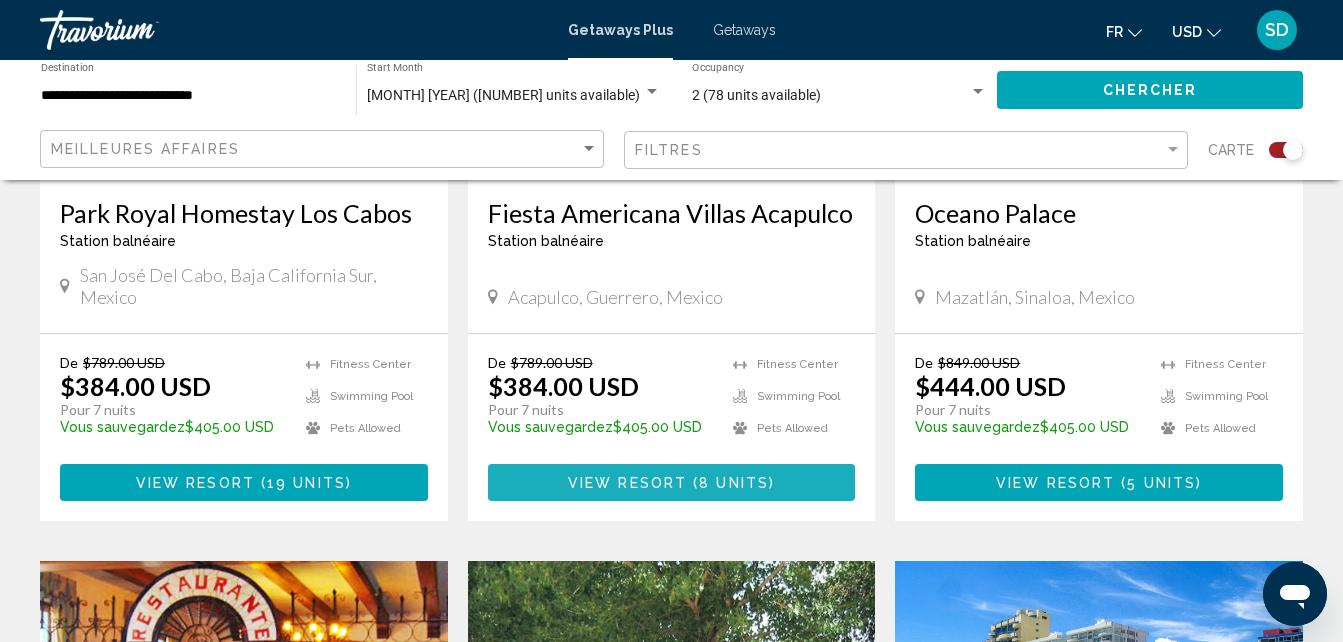 click on "View Resort" at bounding box center [627, 483] 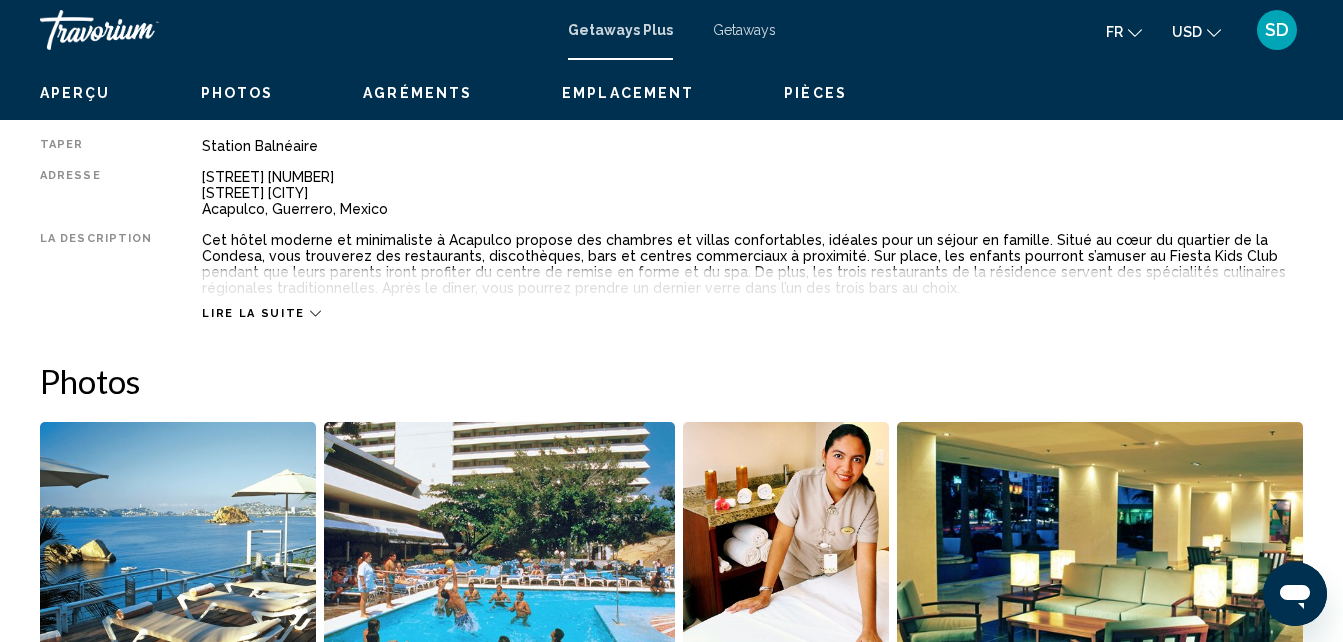 scroll, scrollTop: 214, scrollLeft: 0, axis: vertical 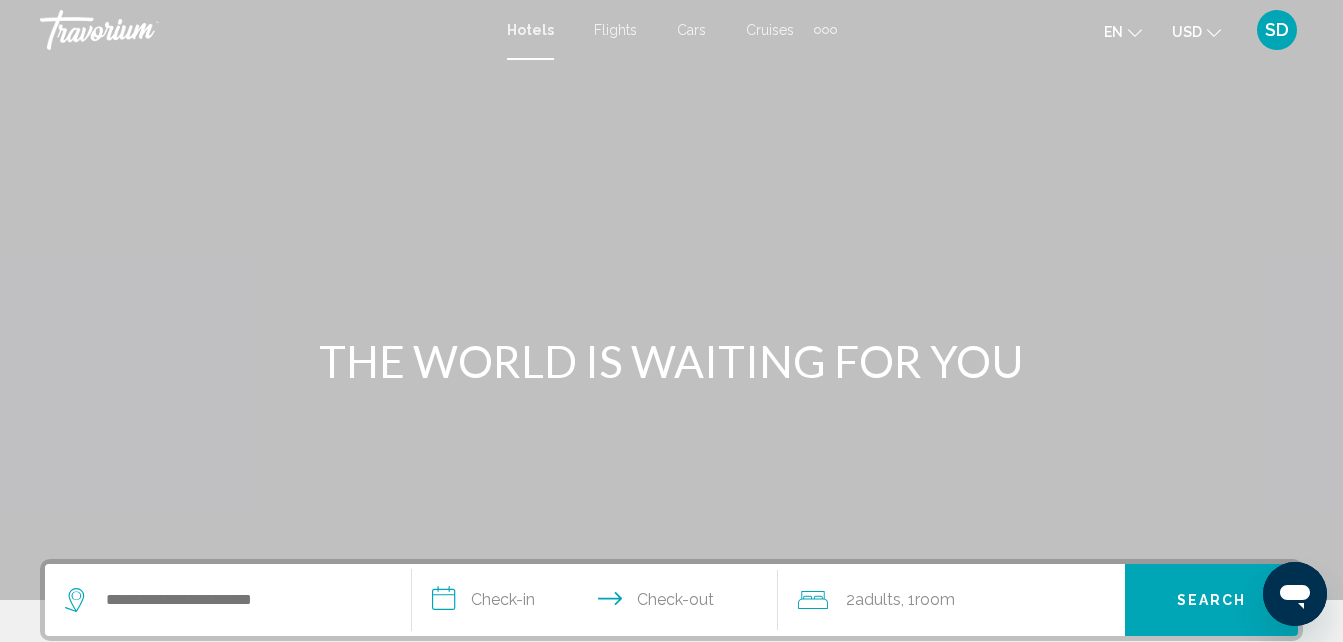 click on "USD
USD ($) MXN (Mex$) CAD (Can$) GBP (£) EUR (€) AUD (A$) NZD (NZ$) CNY (CN¥)" 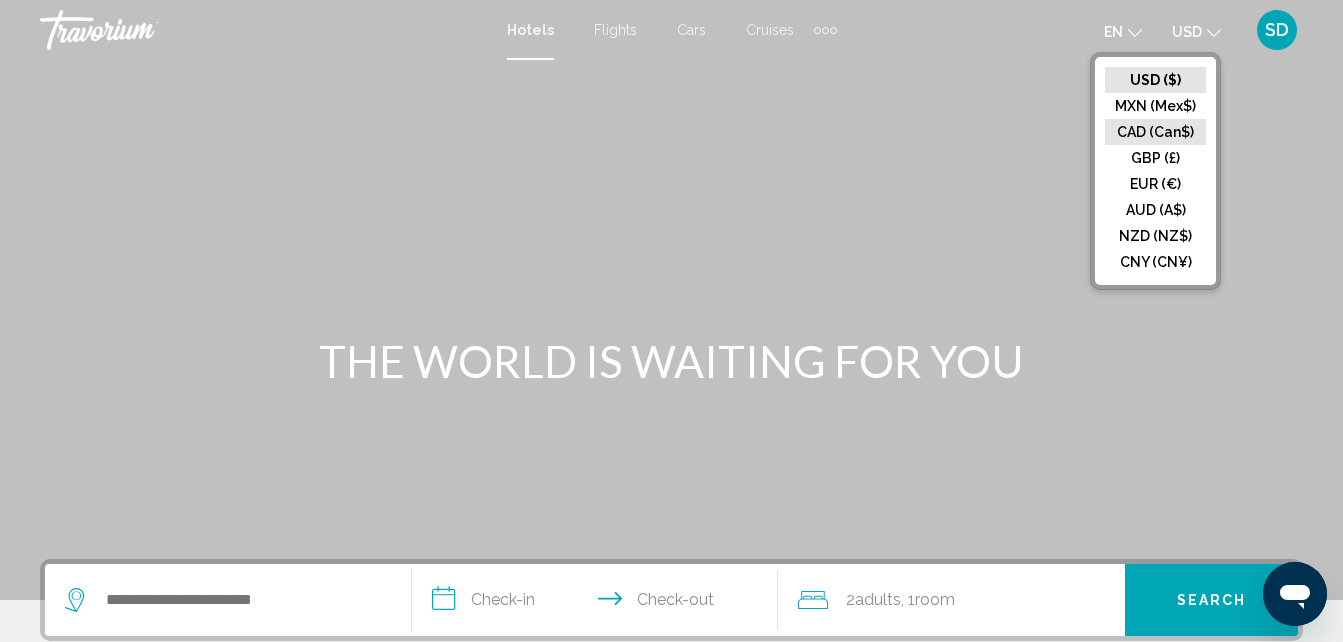 click on "CAD (Can$)" 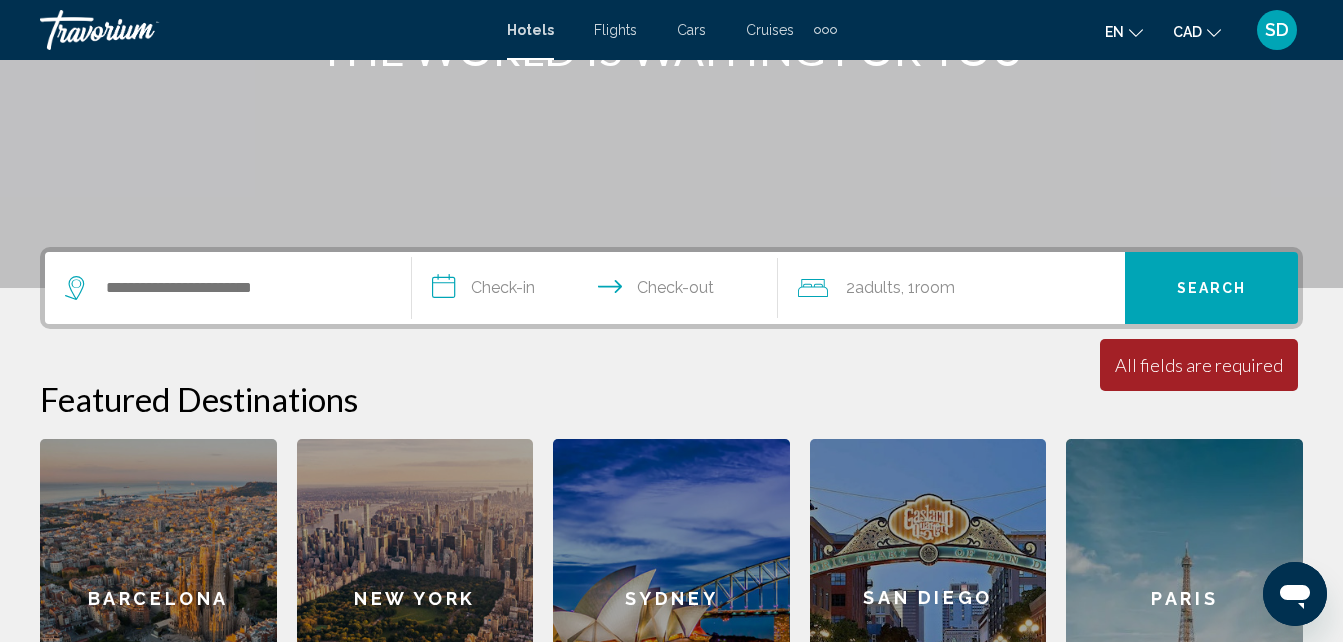 scroll, scrollTop: 417, scrollLeft: 0, axis: vertical 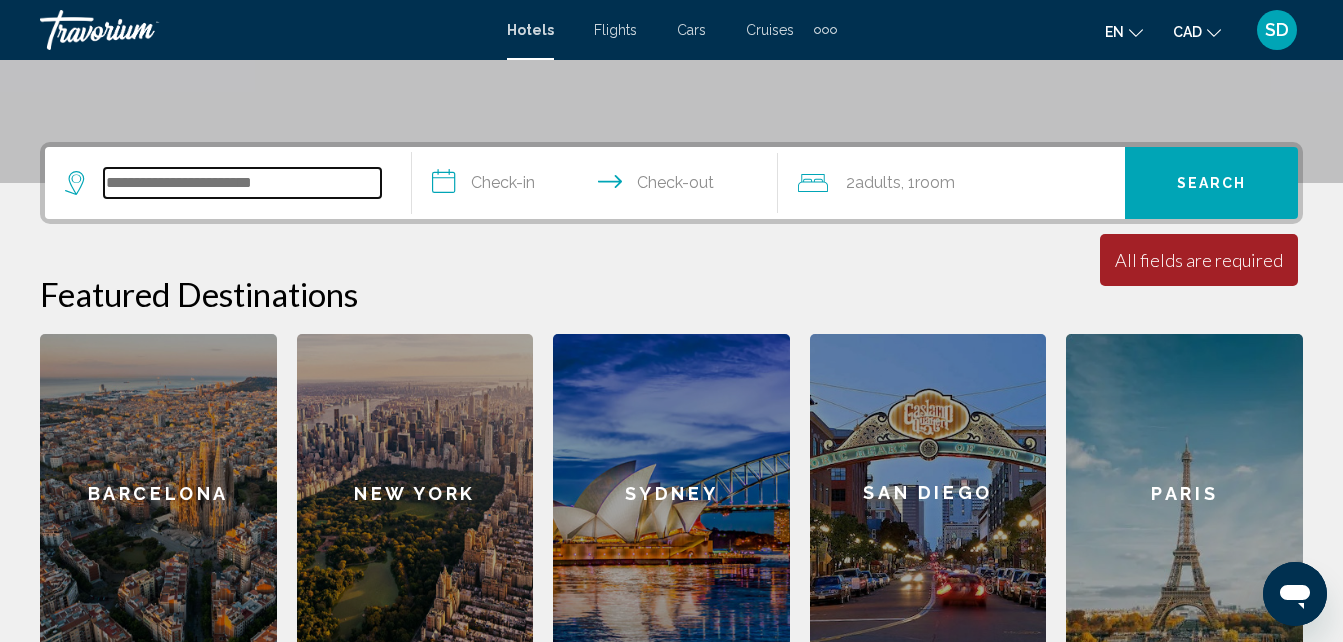 click at bounding box center [242, 183] 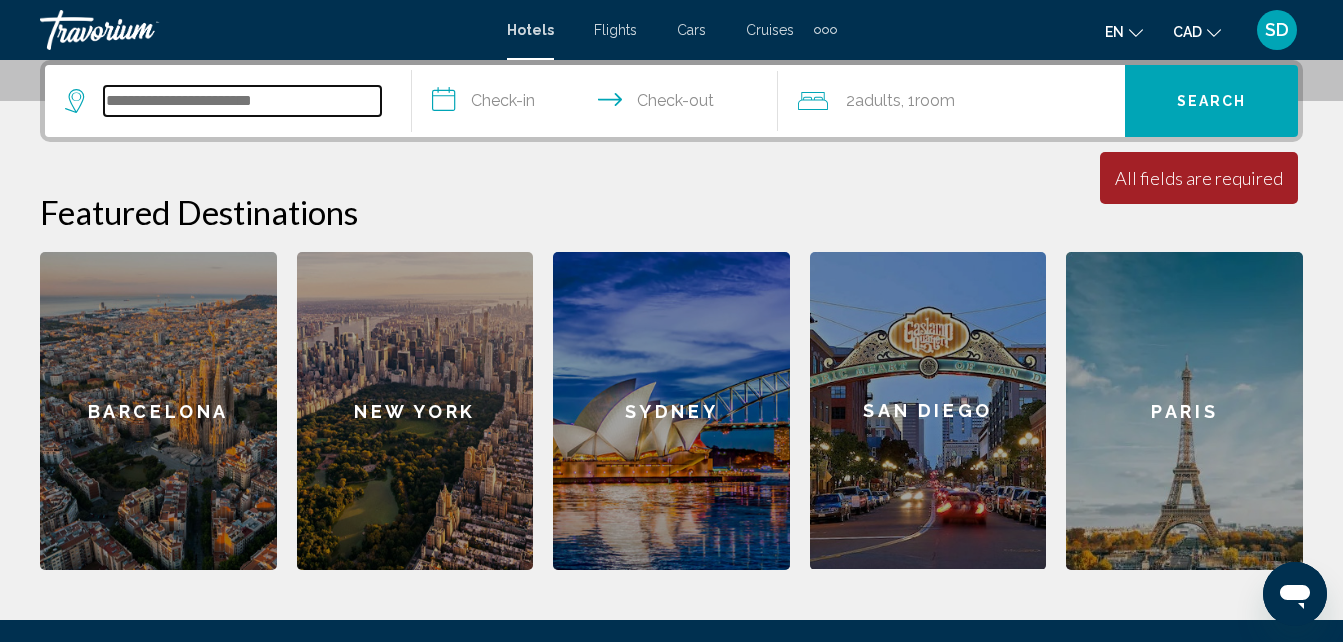 scroll, scrollTop: 448, scrollLeft: 0, axis: vertical 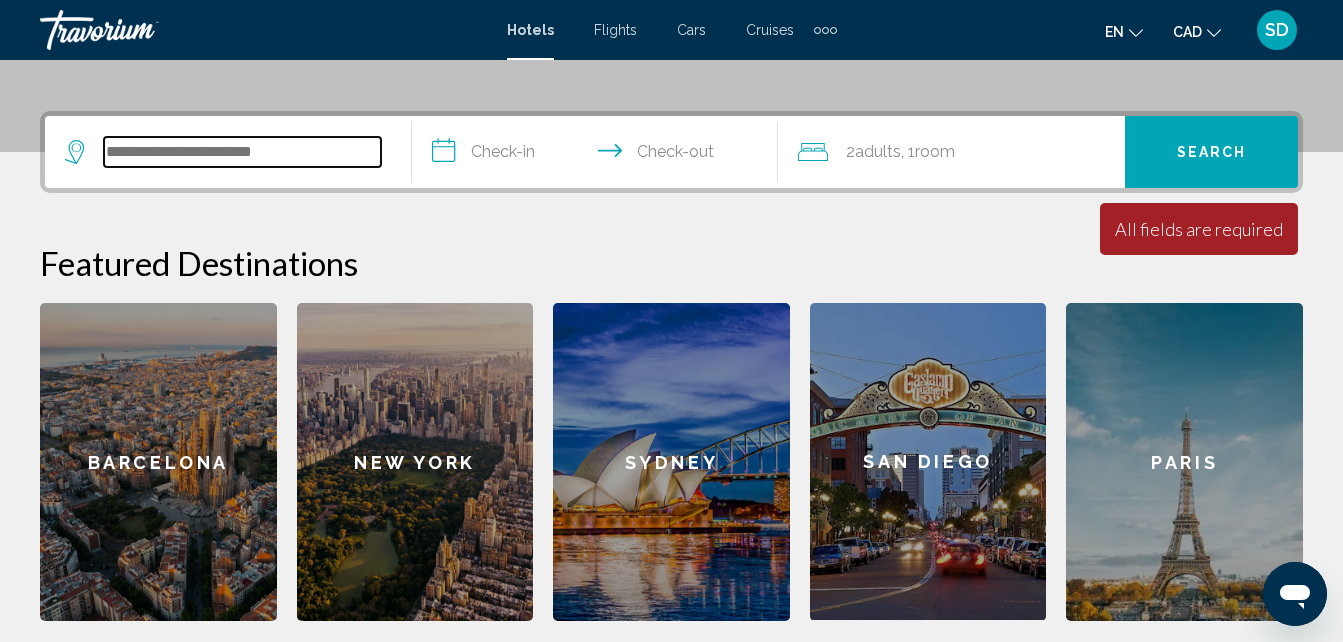 click at bounding box center (242, 152) 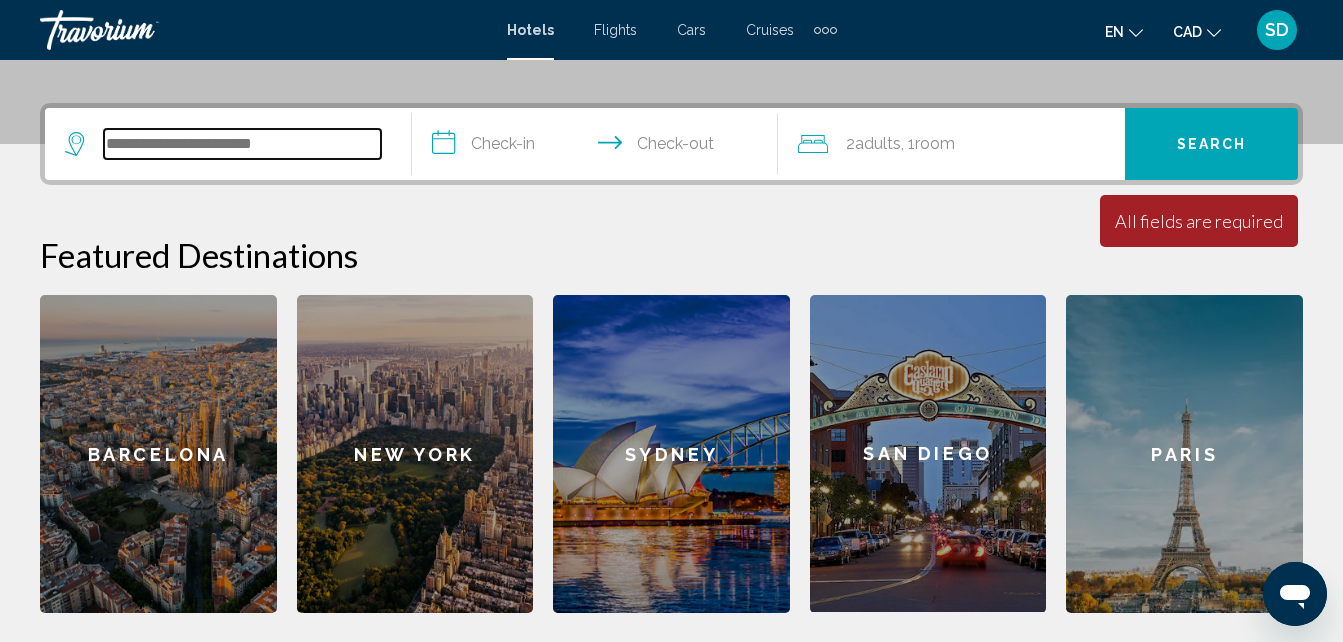 scroll, scrollTop: 494, scrollLeft: 0, axis: vertical 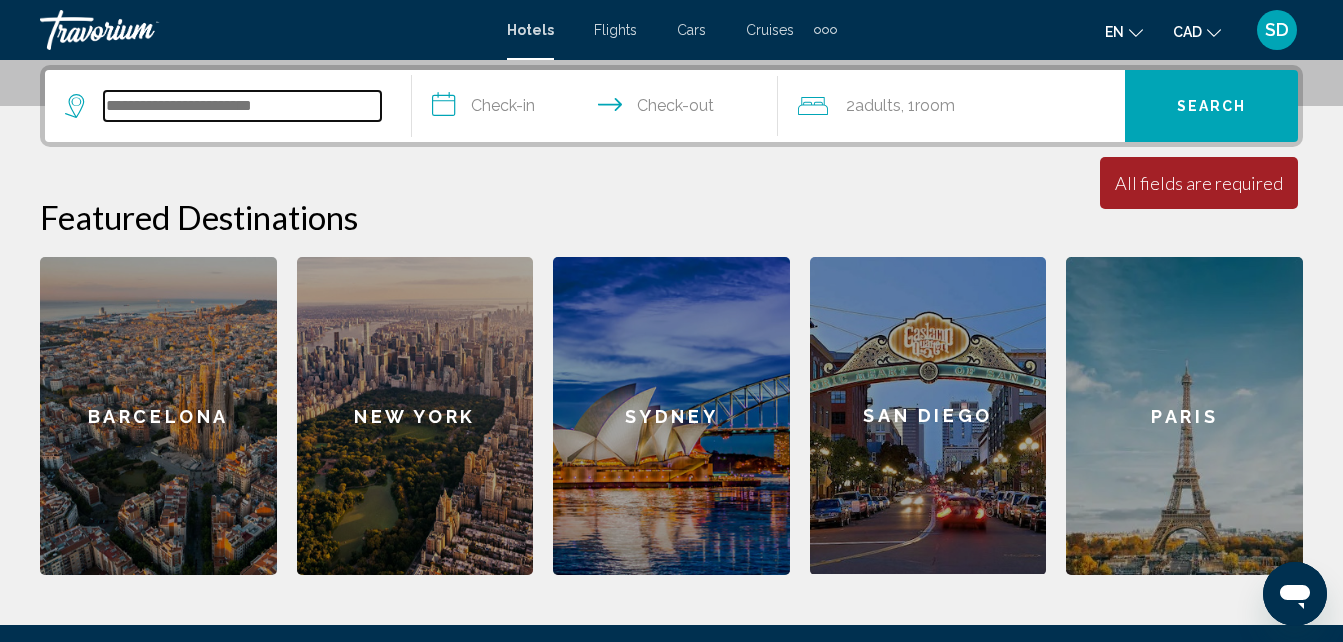 click at bounding box center [242, 106] 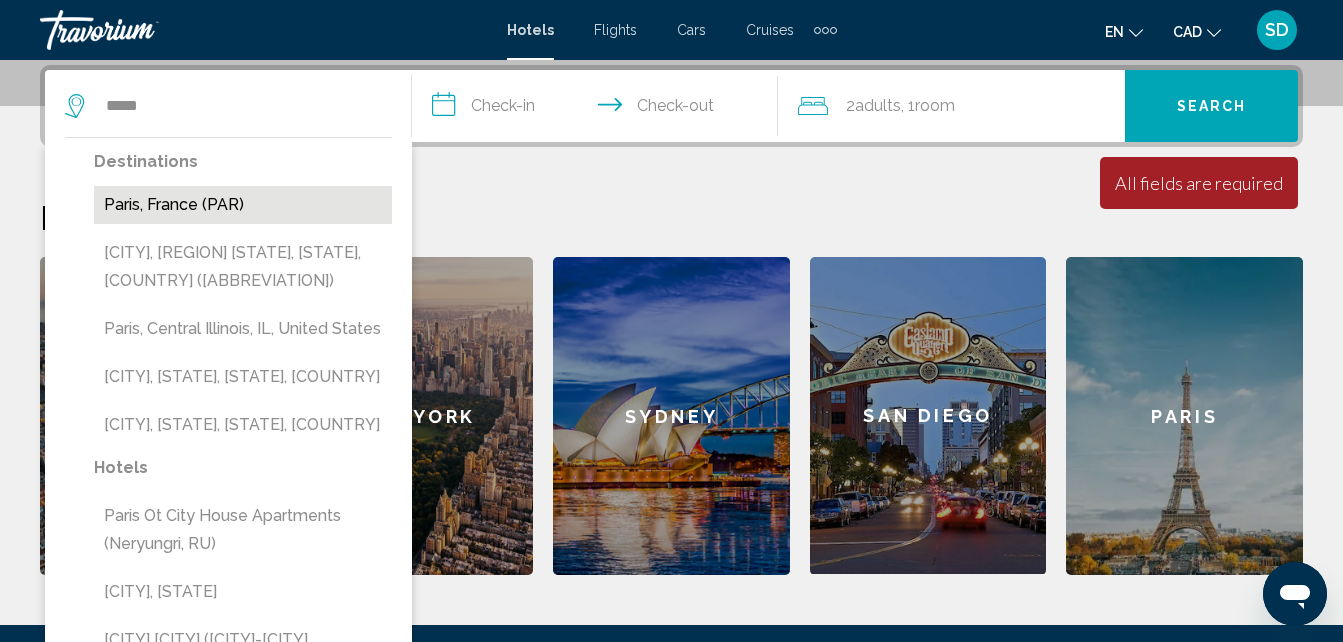 click on "Paris, France (PAR)" at bounding box center [243, 205] 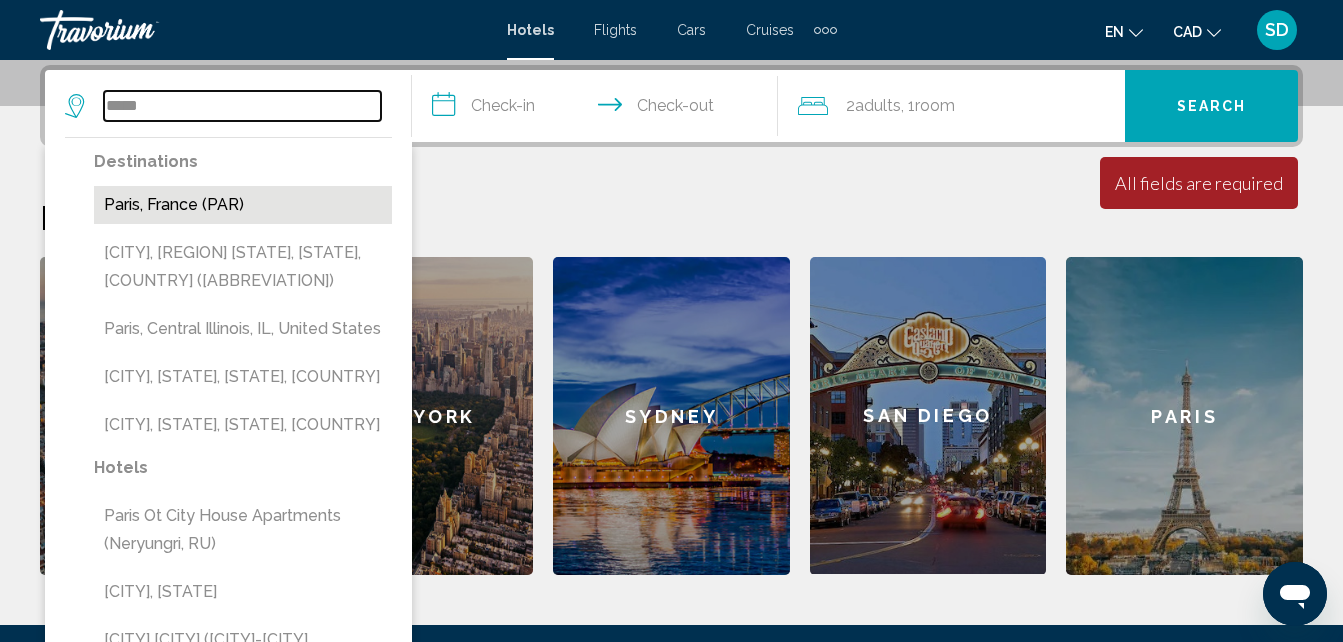 type on "**********" 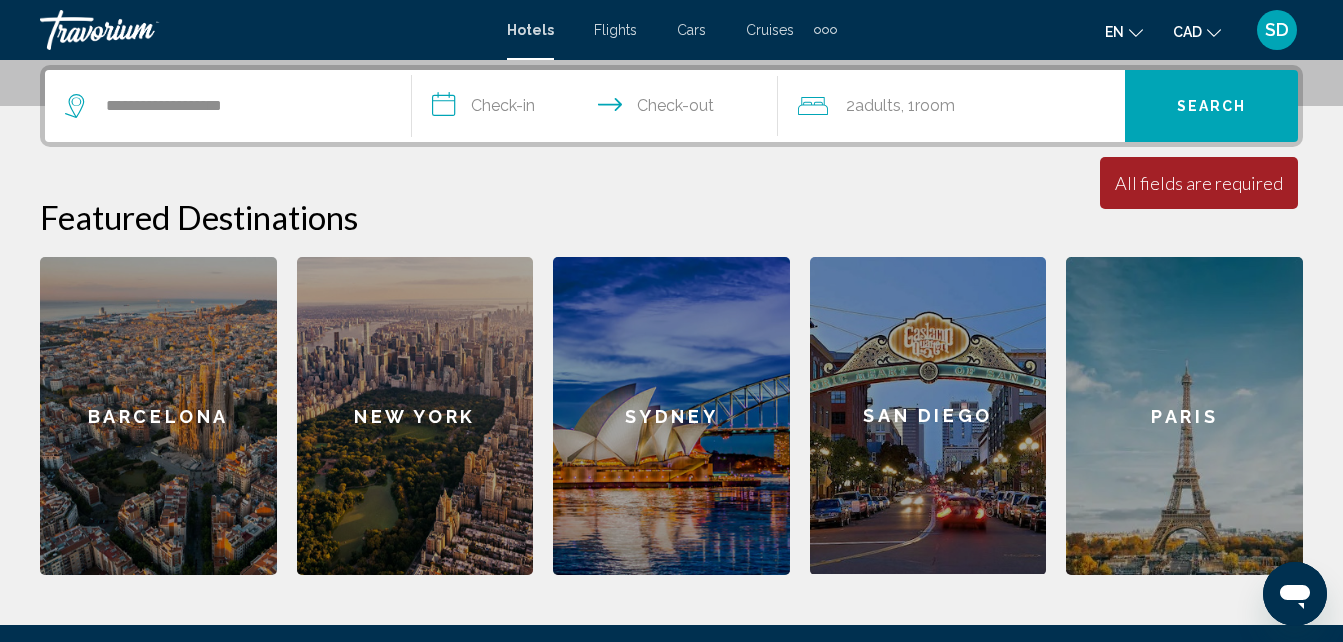 click on "**********" at bounding box center [599, 109] 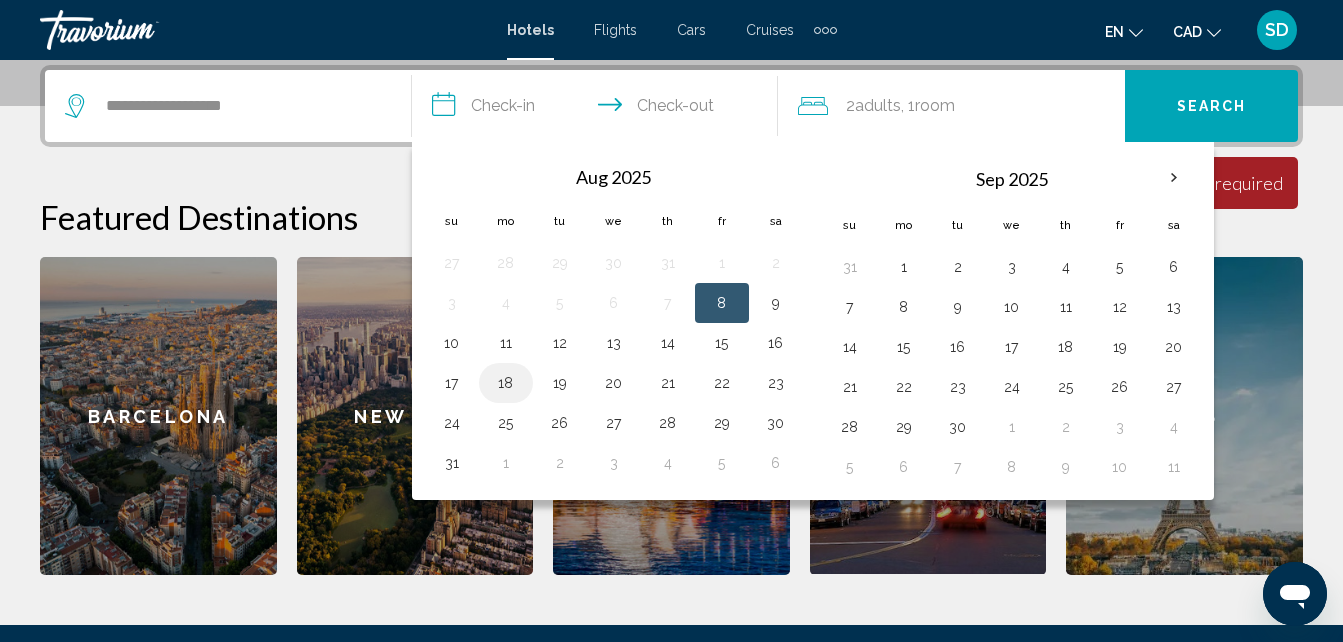 click on "18" at bounding box center [506, 383] 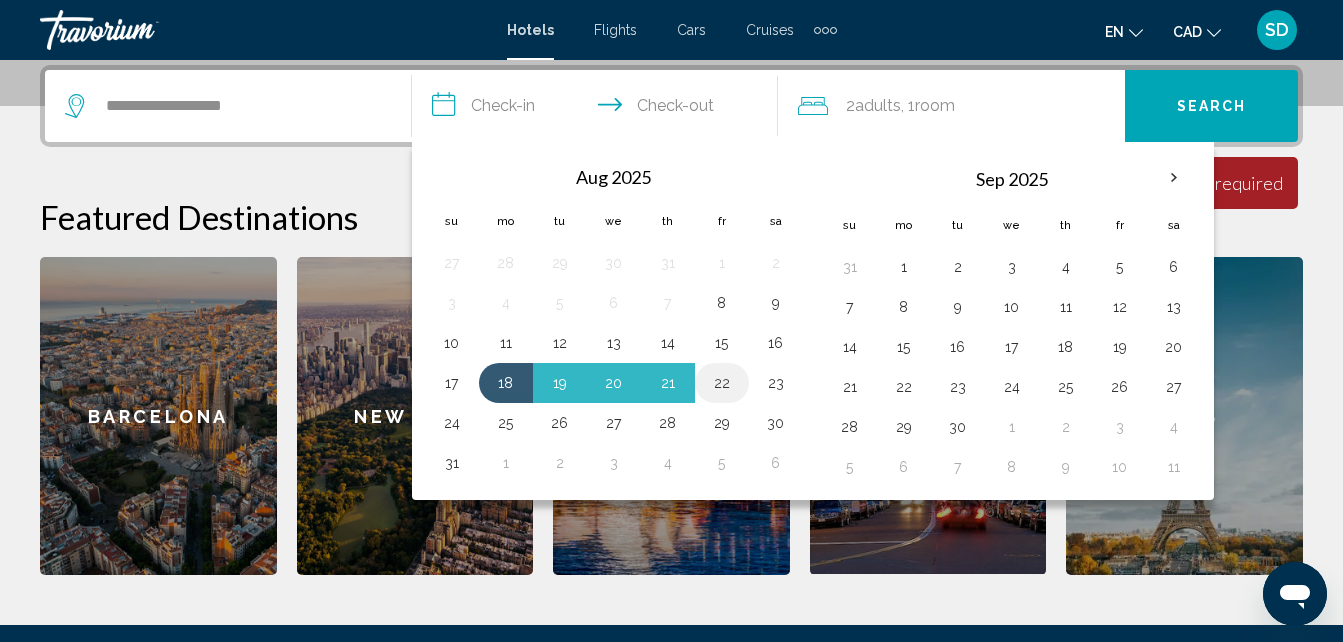 click on "22" at bounding box center (722, 383) 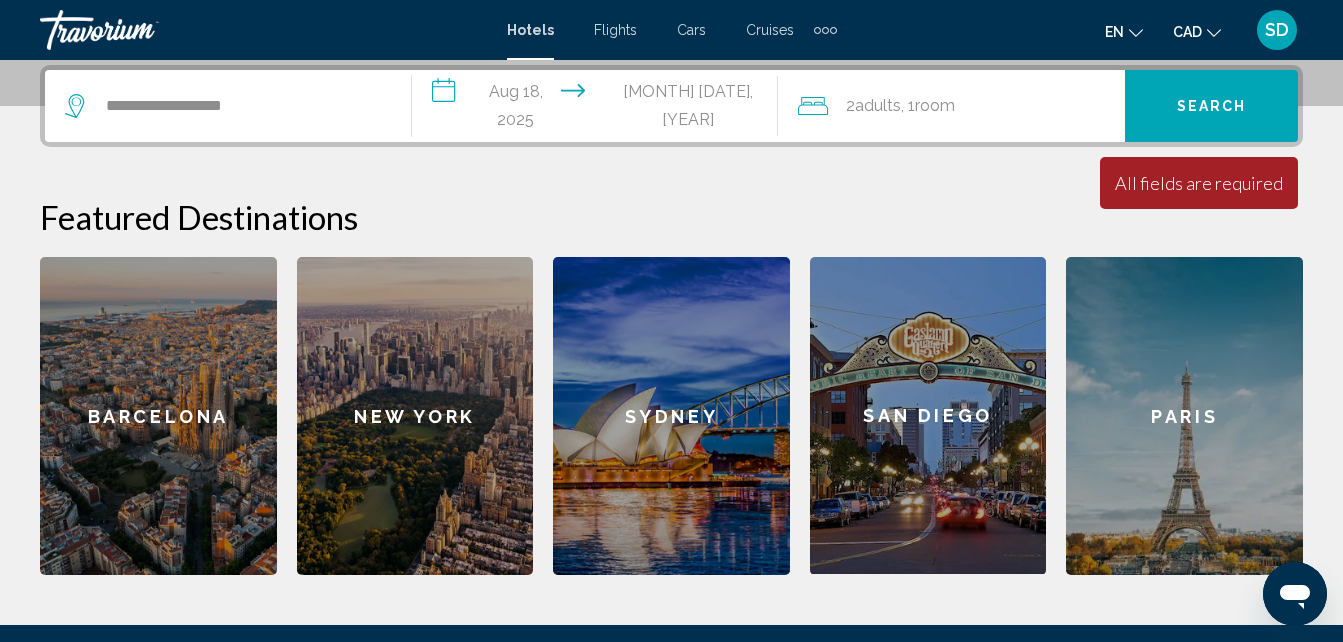 click on "Search" at bounding box center (1212, 107) 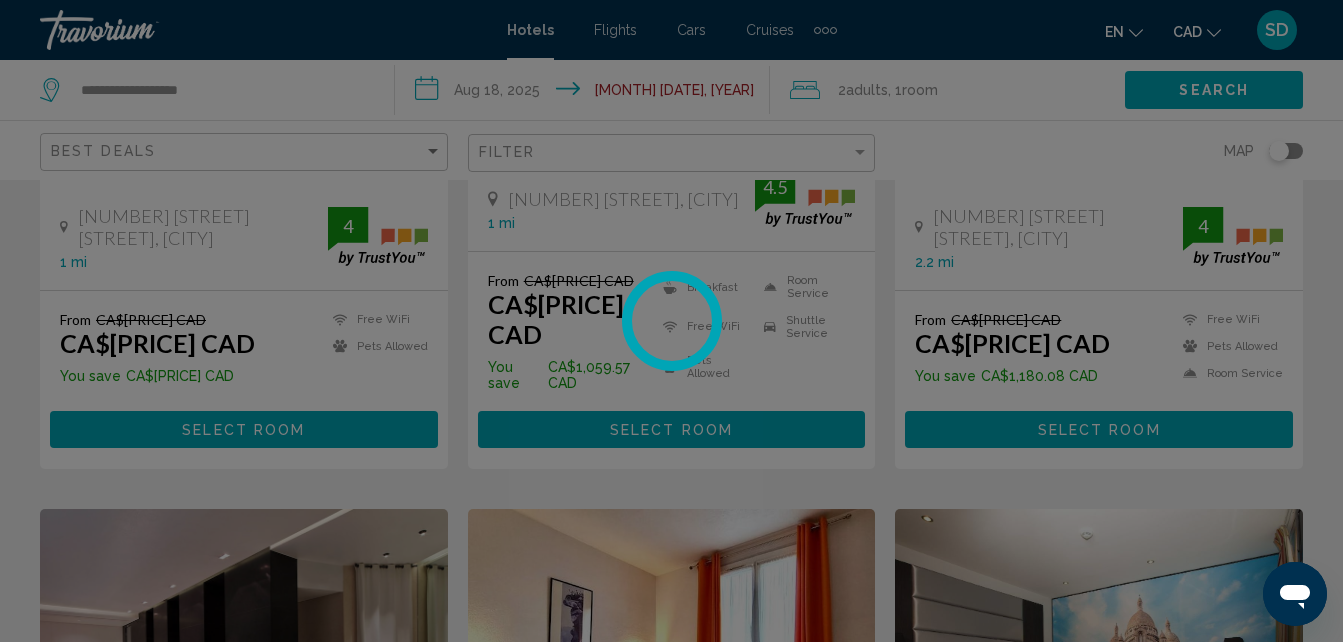 scroll, scrollTop: 0, scrollLeft: 0, axis: both 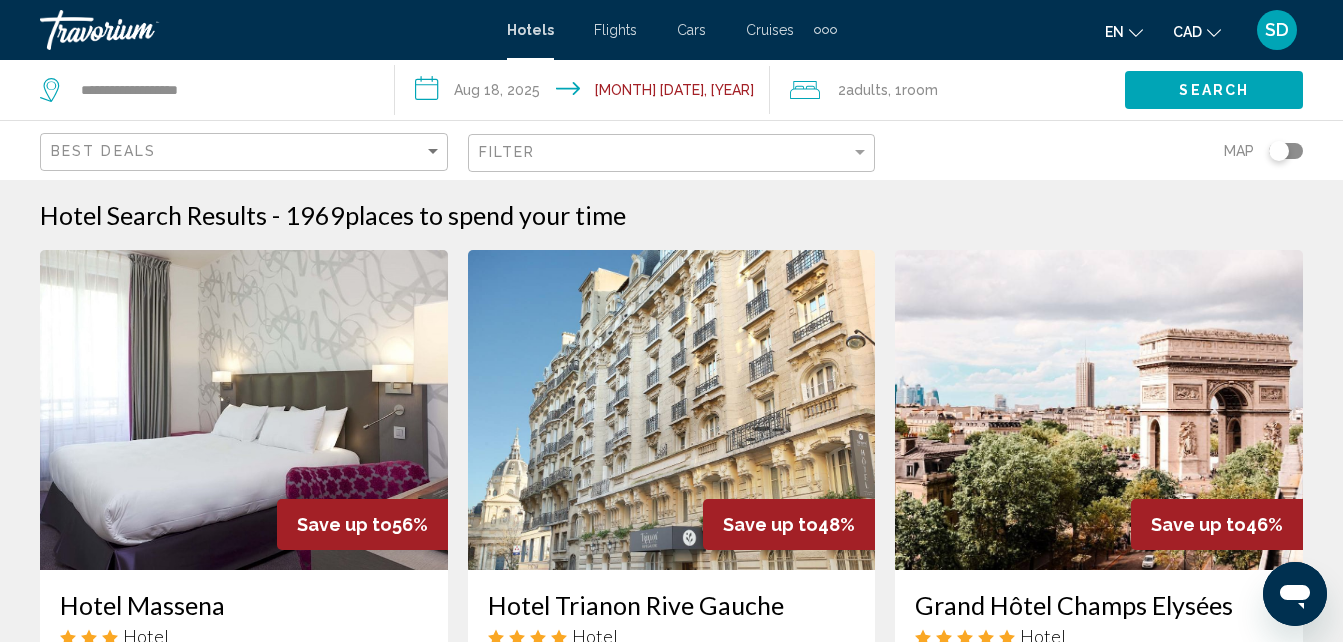 click 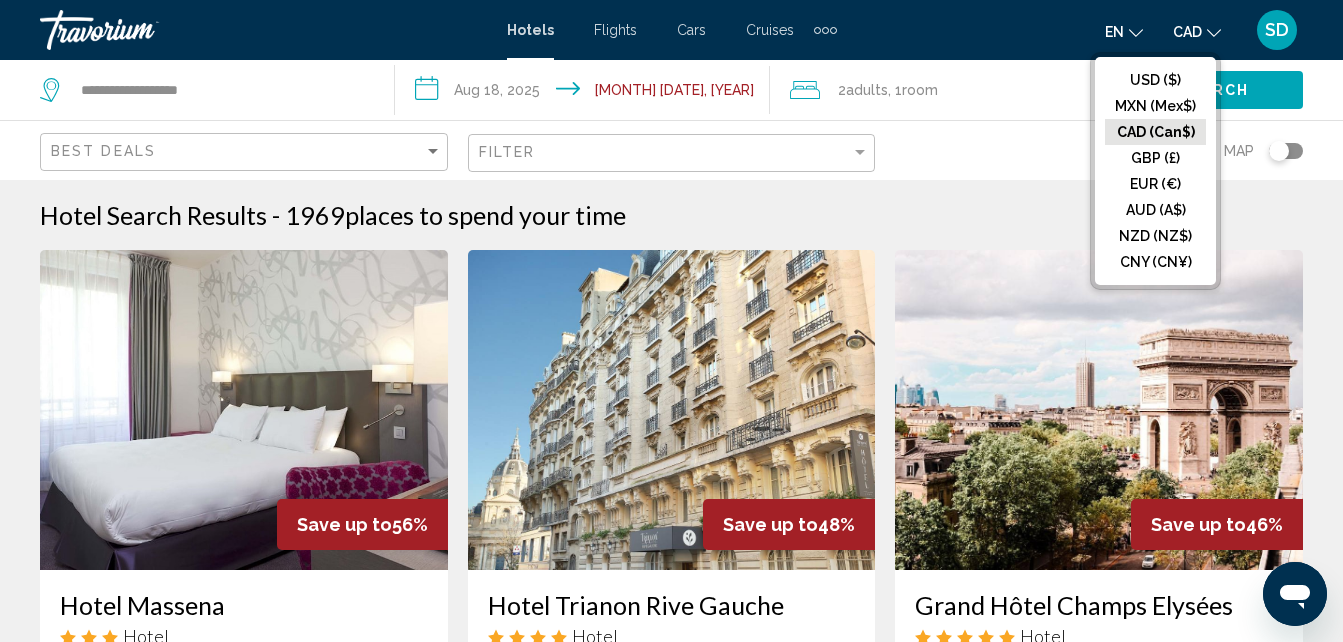 click on "CAD (Can$)" 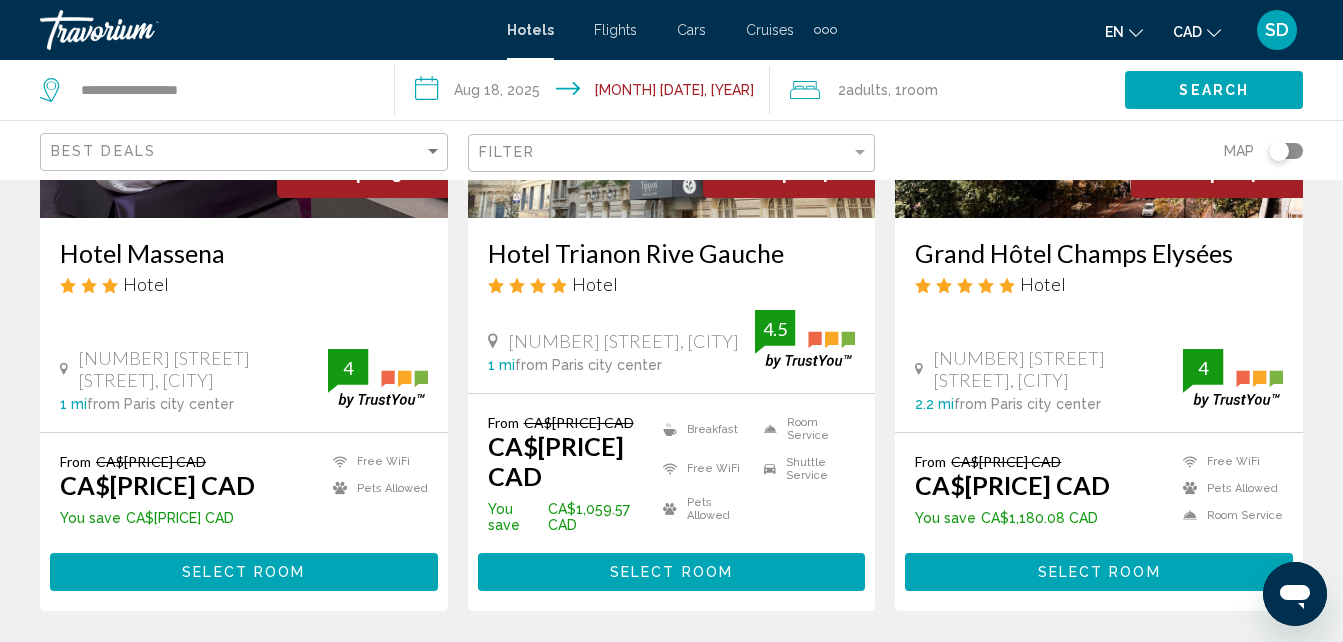 scroll, scrollTop: 370, scrollLeft: 0, axis: vertical 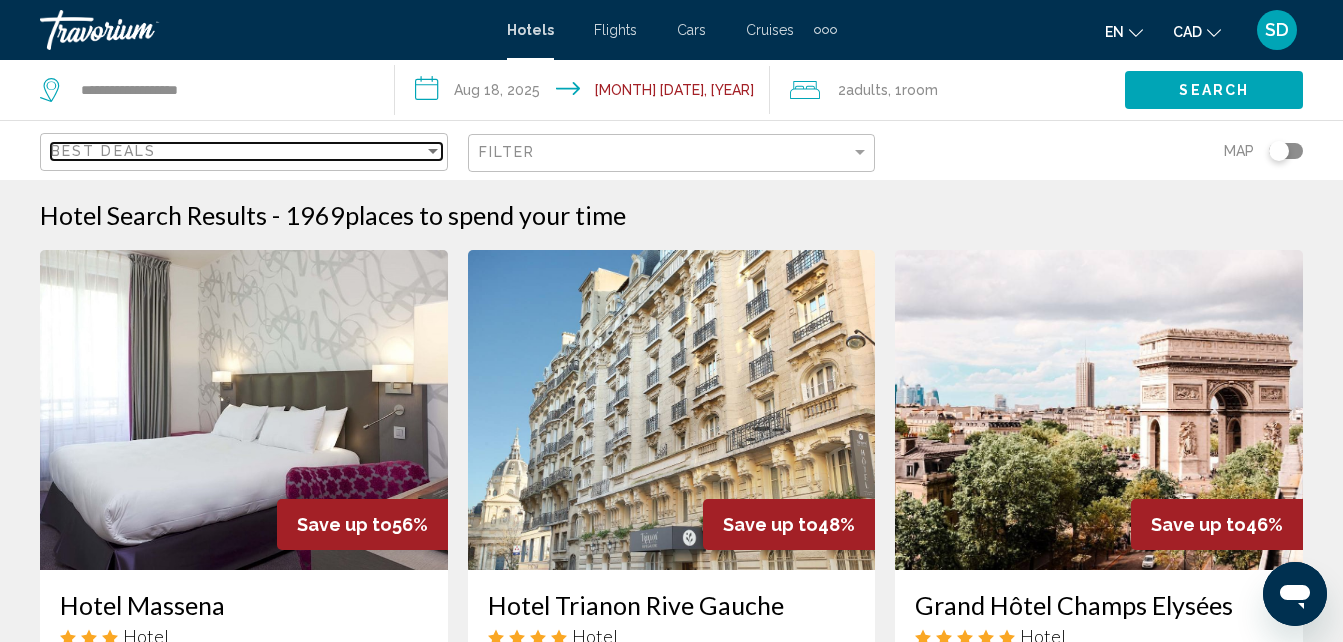 click at bounding box center (433, 151) 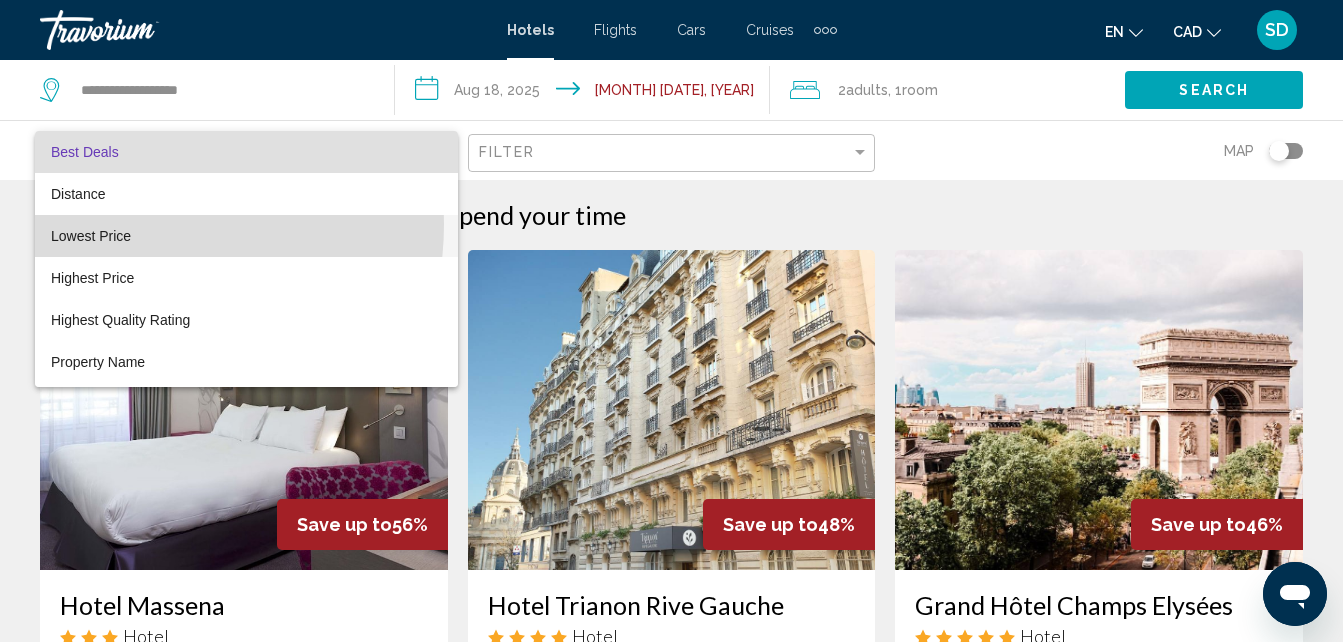 click on "Lowest Price" at bounding box center [246, 236] 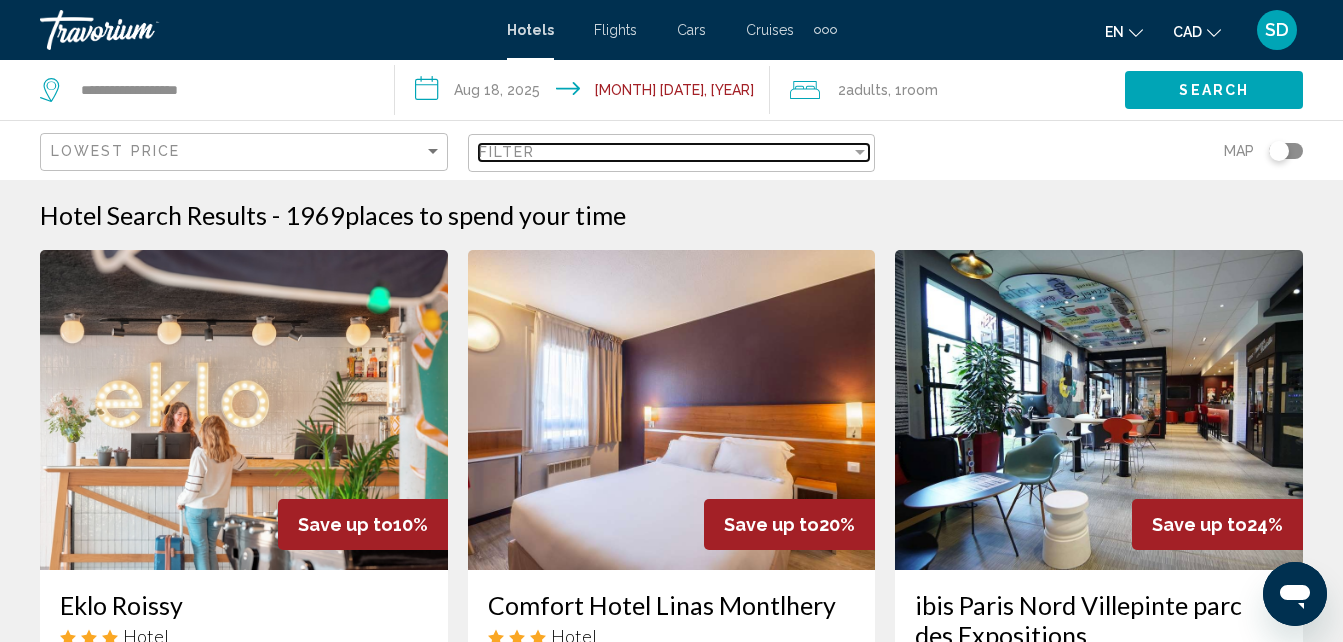 click at bounding box center (860, 152) 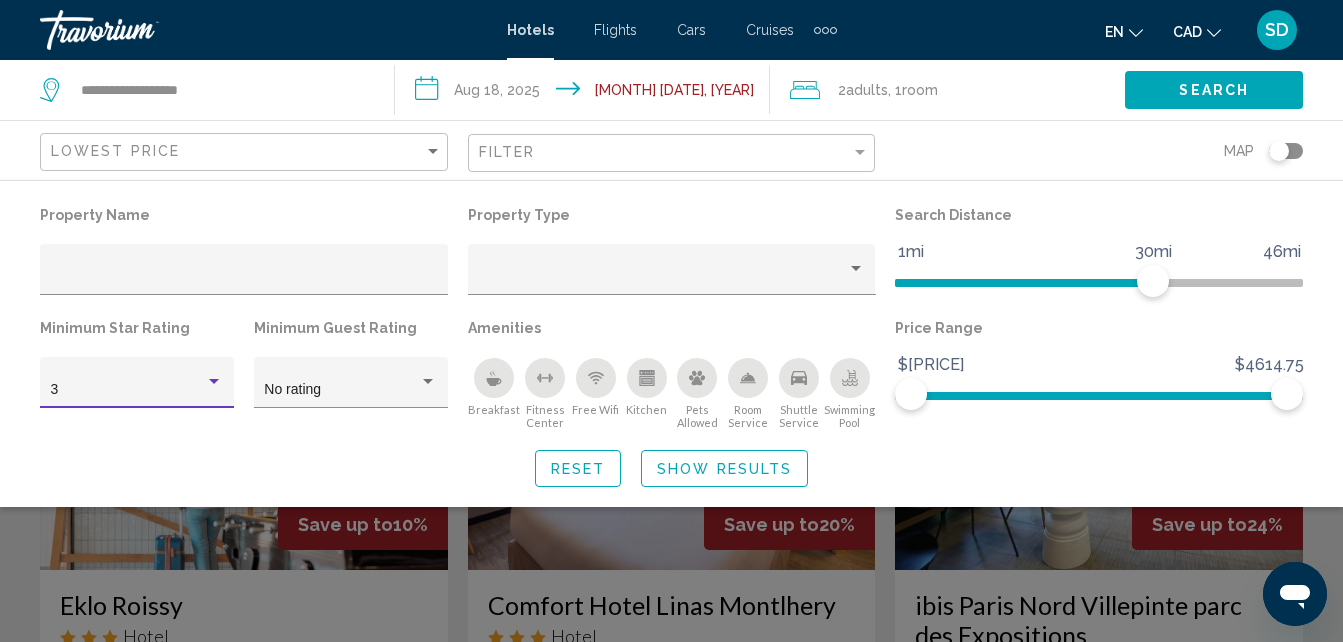 click at bounding box center (214, 381) 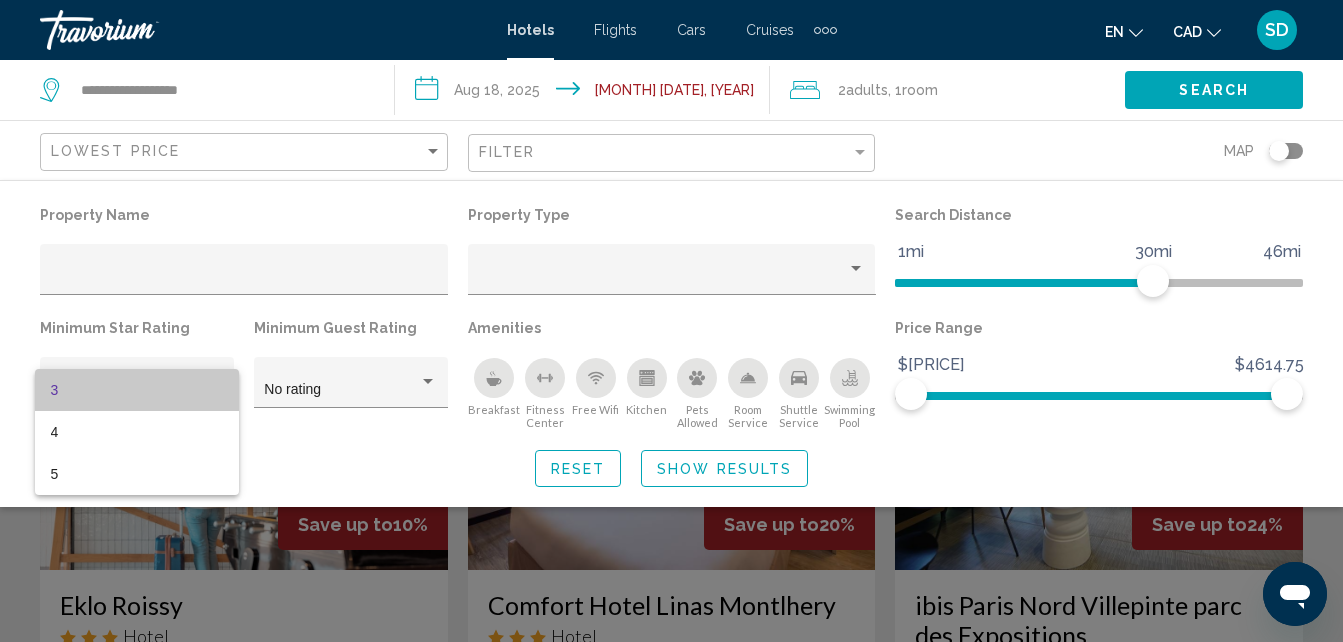 click on "3" at bounding box center [137, 390] 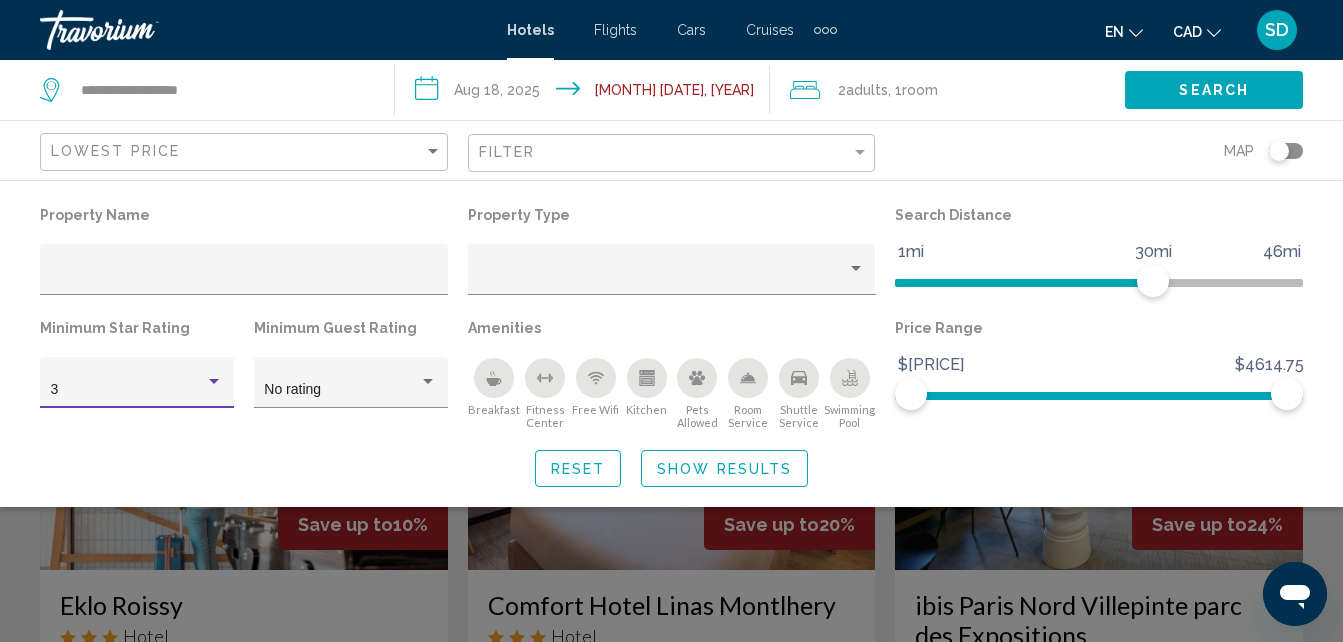 click on "3" at bounding box center [128, 390] 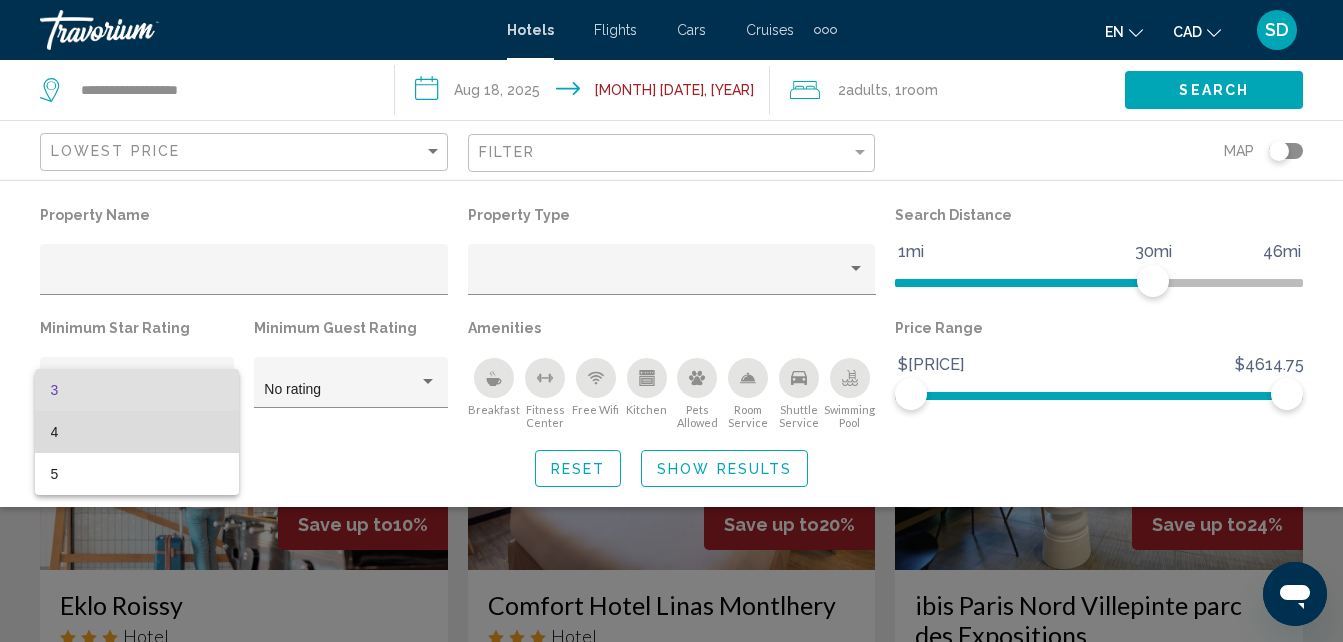 click on "4" at bounding box center (137, 432) 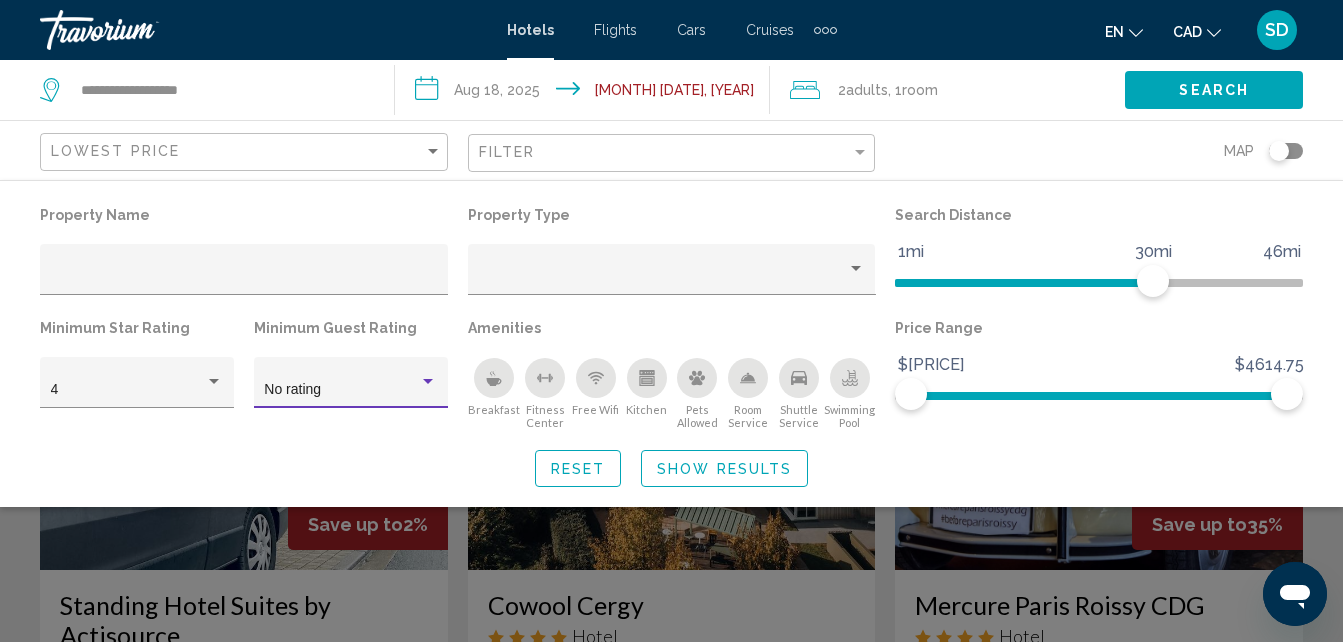 click at bounding box center (428, 382) 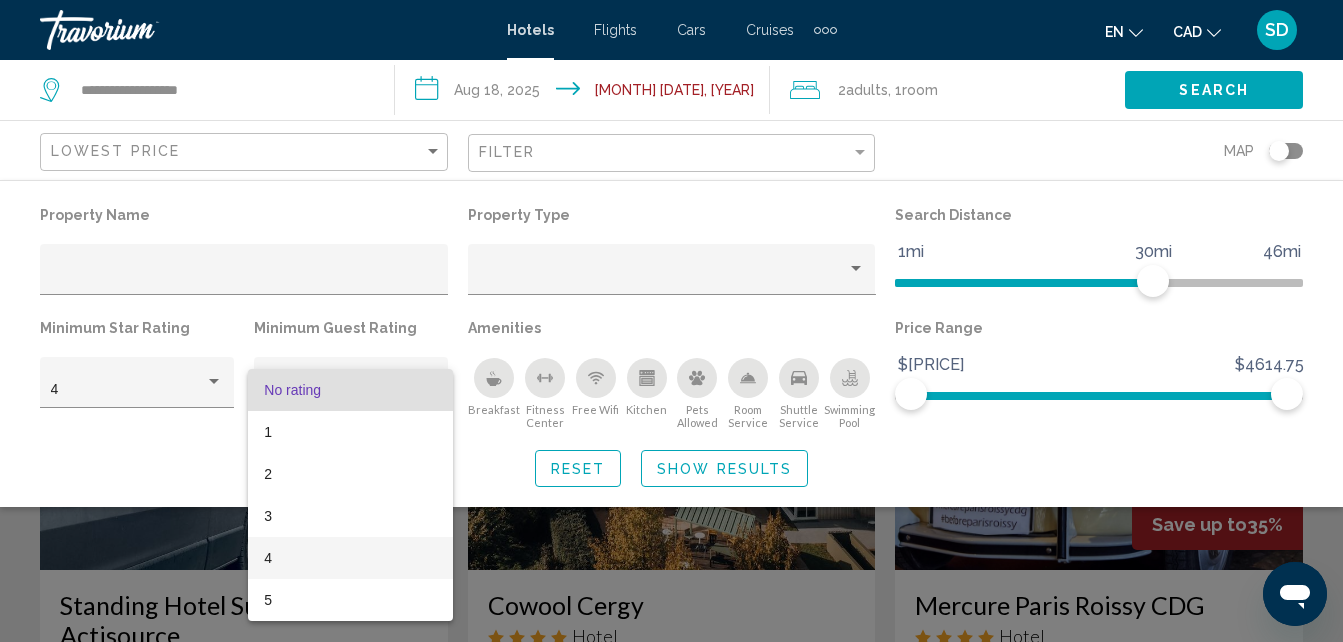 click on "4" at bounding box center [350, 558] 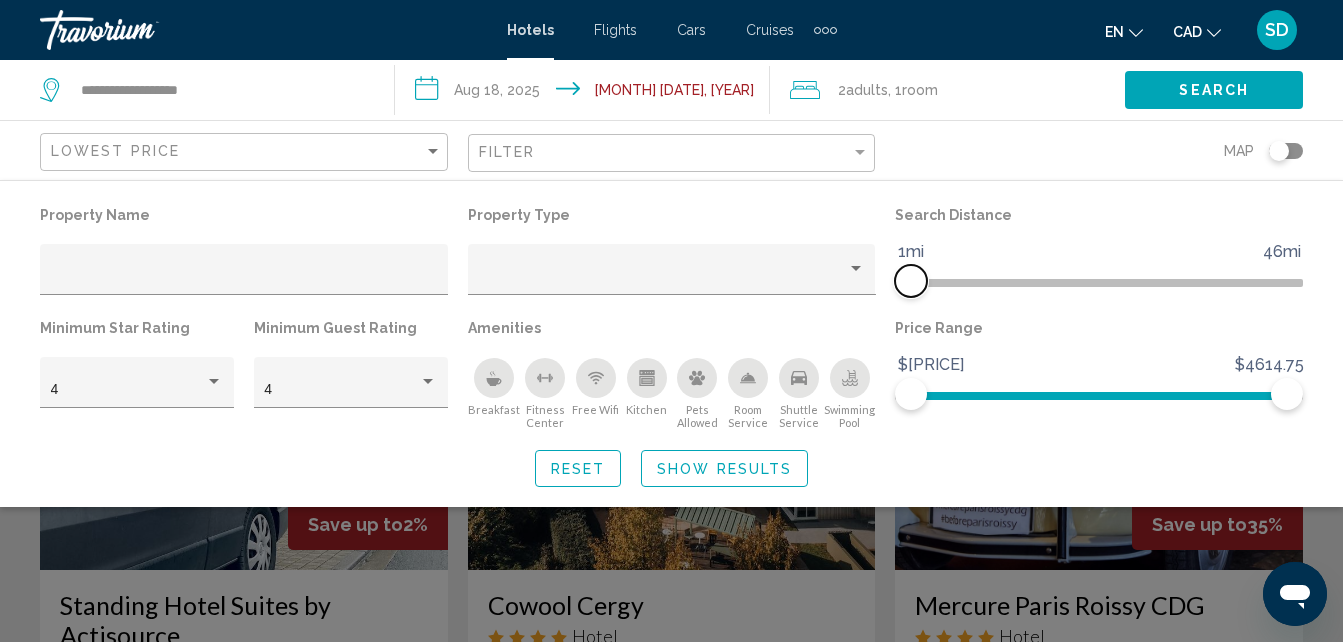 drag, startPoint x: 1155, startPoint y: 273, endPoint x: 896, endPoint y: 292, distance: 259.69598 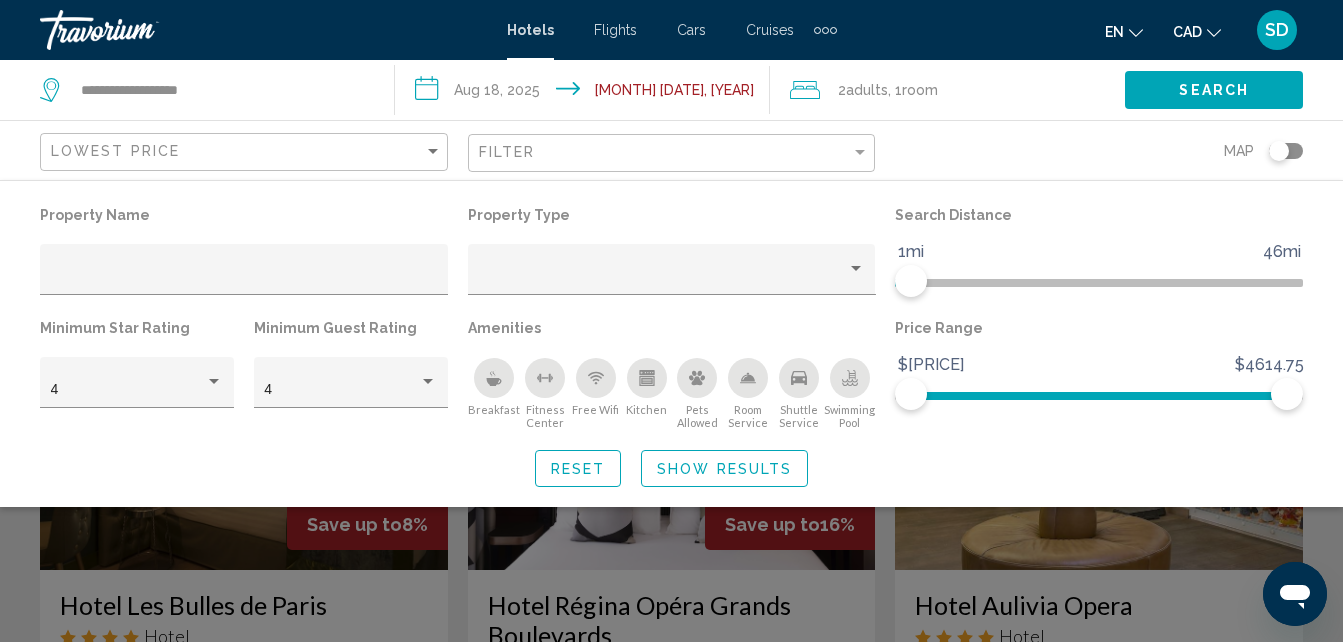 click on "Show Results" 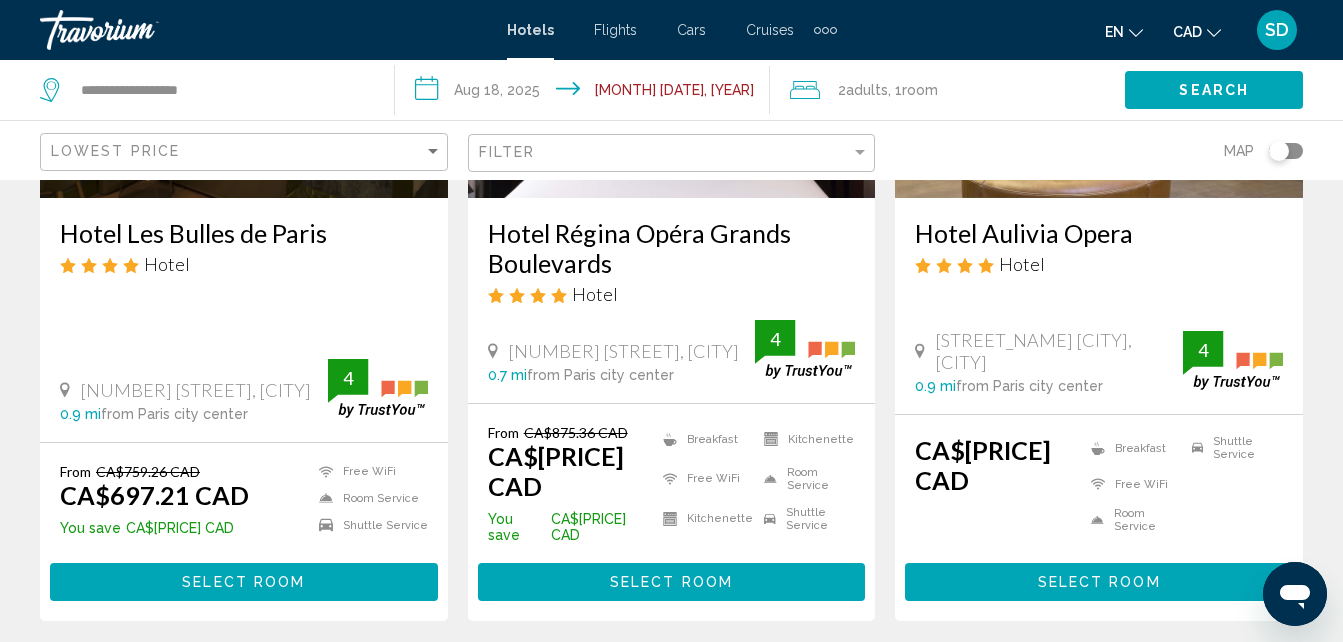scroll, scrollTop: 270, scrollLeft: 0, axis: vertical 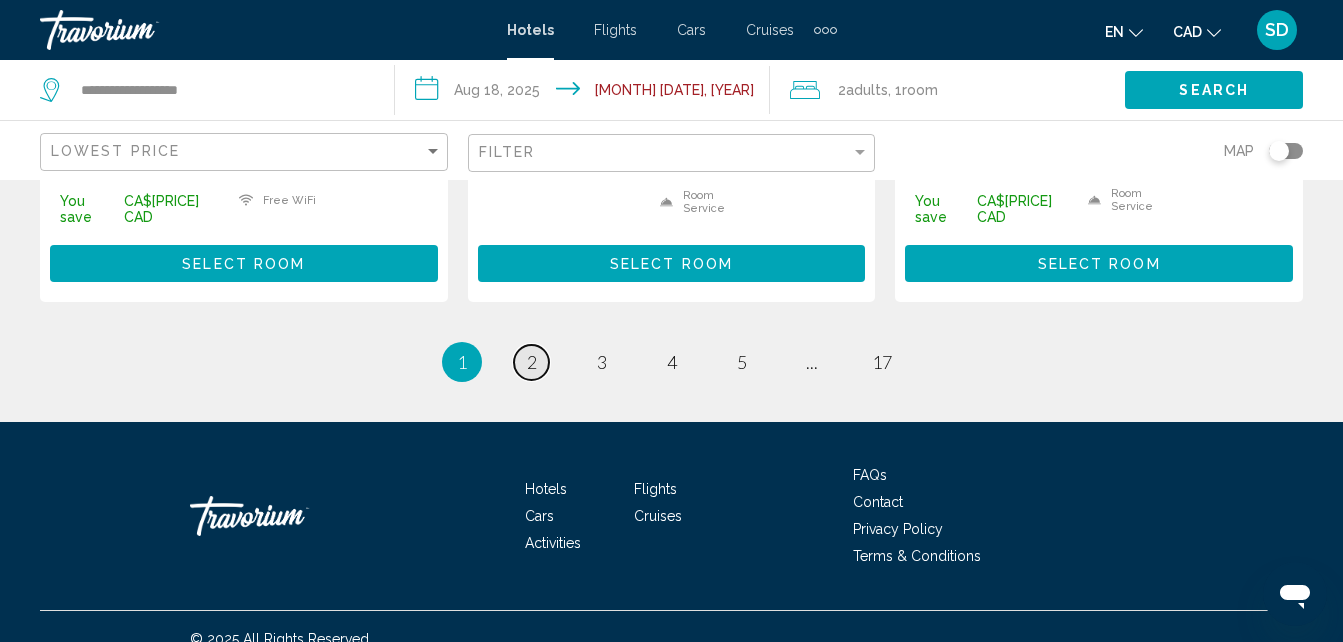 click on "2" at bounding box center (532, 362) 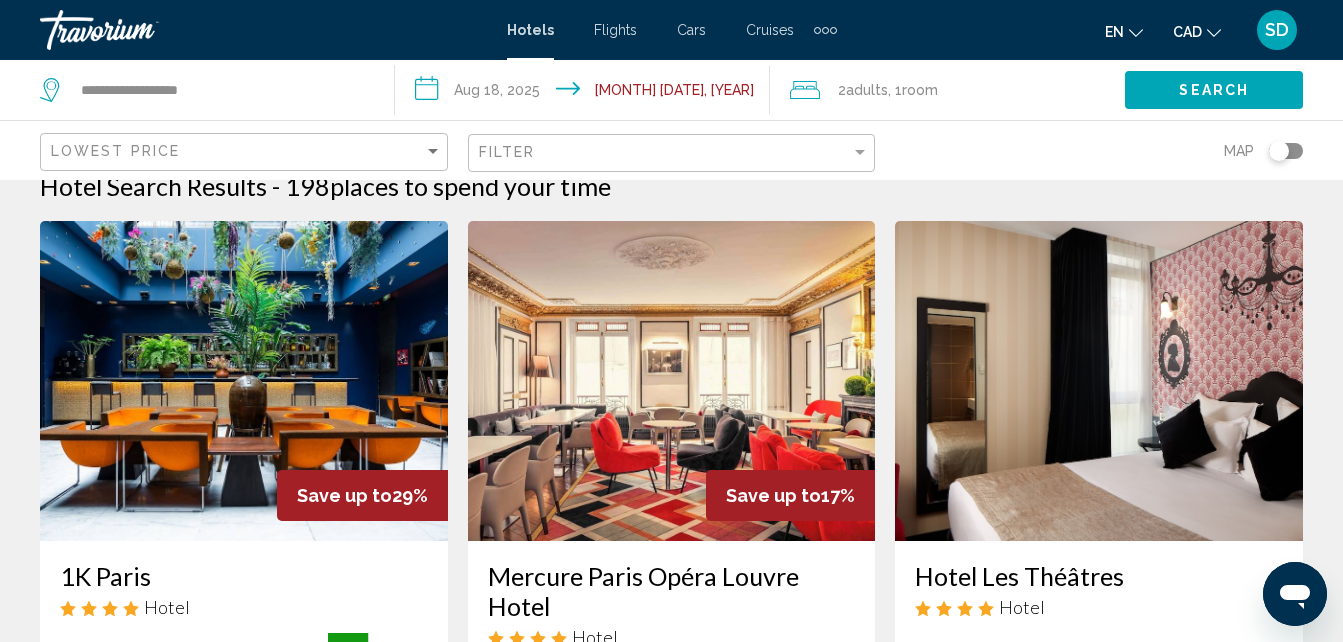 scroll, scrollTop: 0, scrollLeft: 0, axis: both 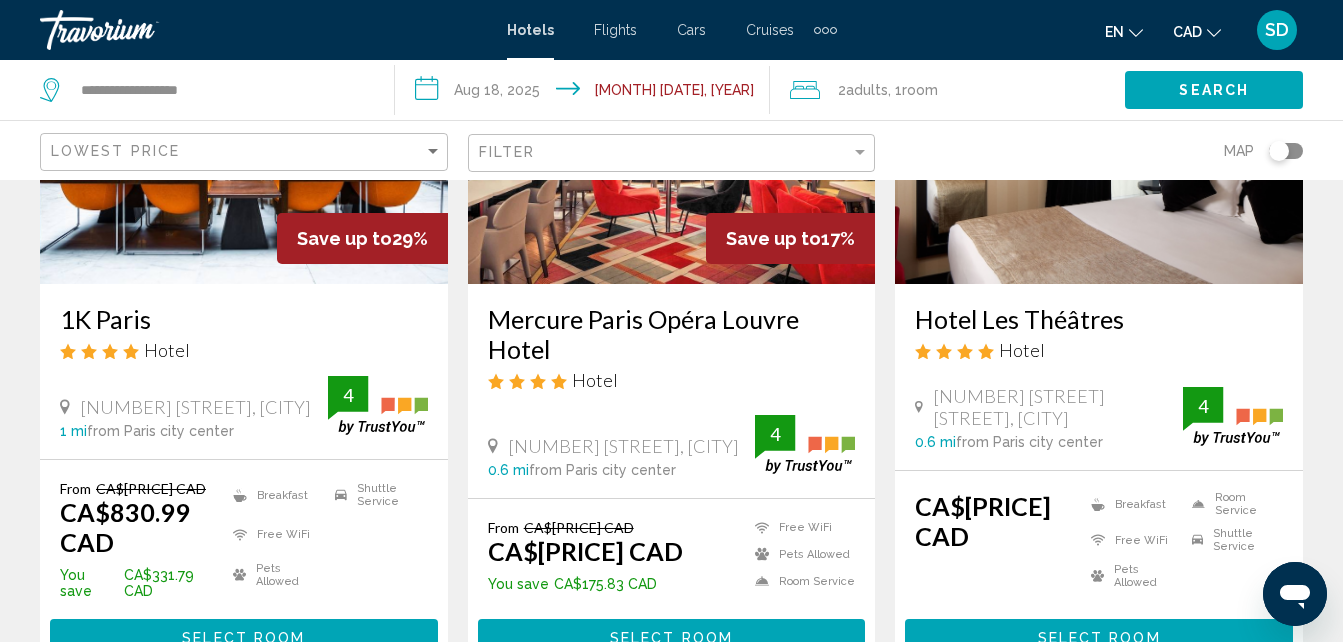 click on "Hotel" at bounding box center (244, 350) 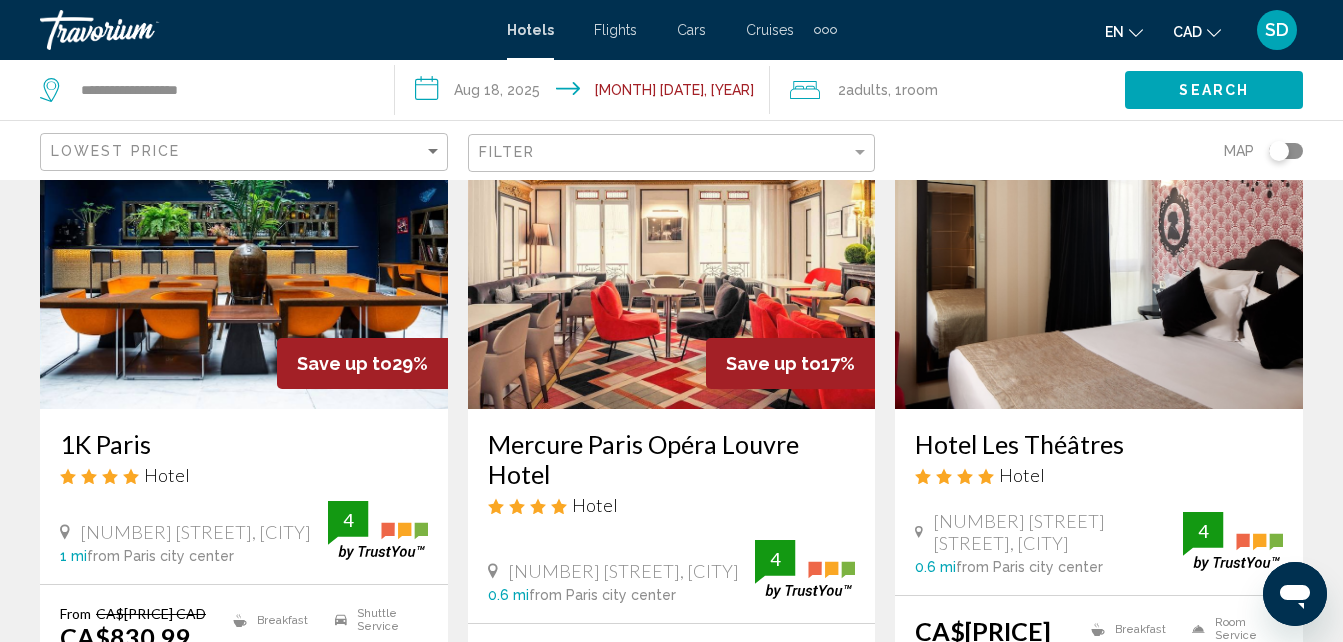 scroll, scrollTop: 137, scrollLeft: 0, axis: vertical 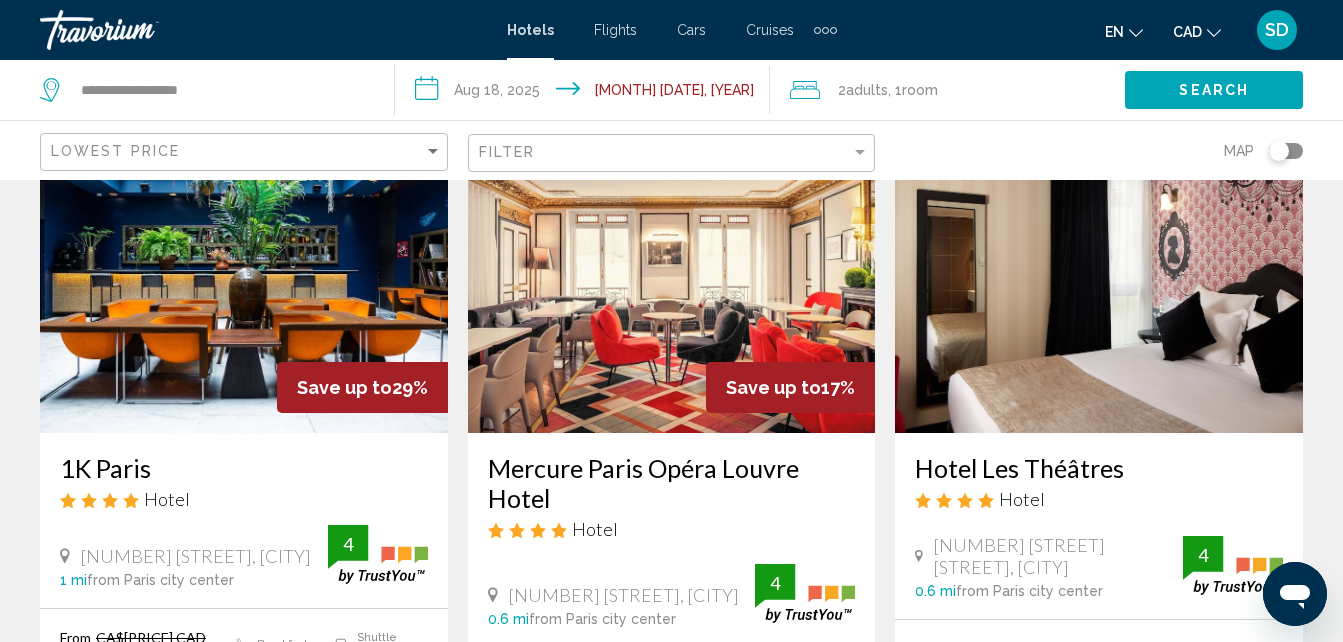 click at bounding box center (244, 273) 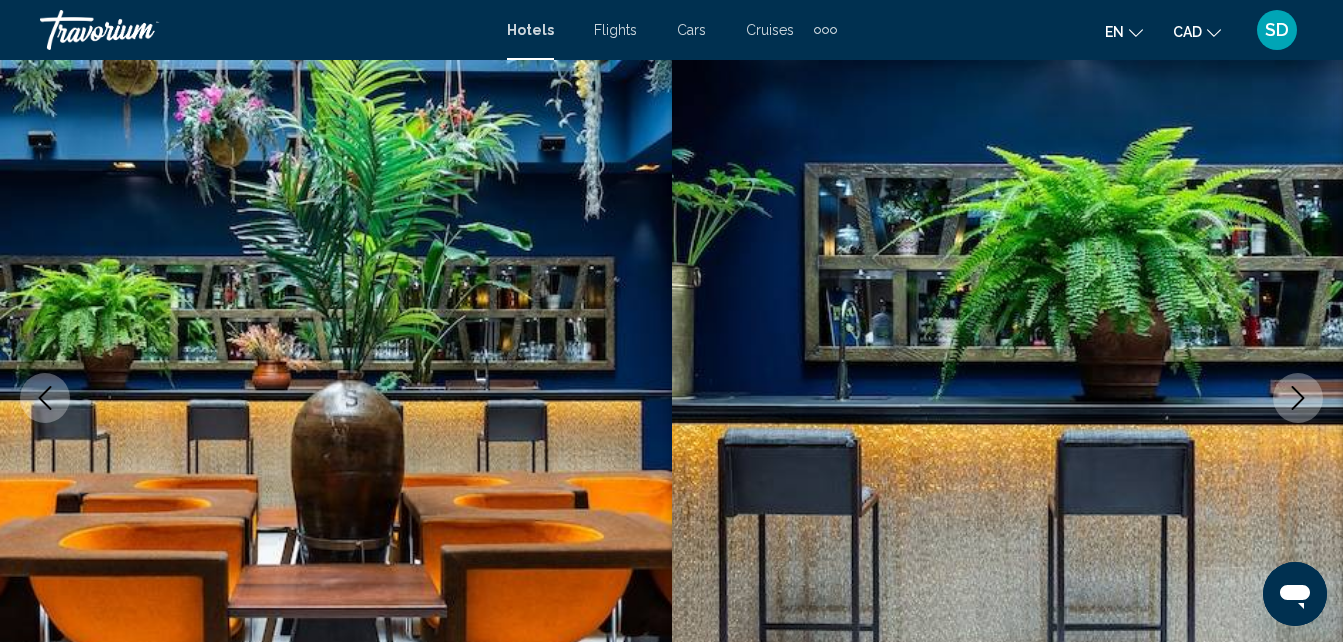 scroll, scrollTop: 214, scrollLeft: 0, axis: vertical 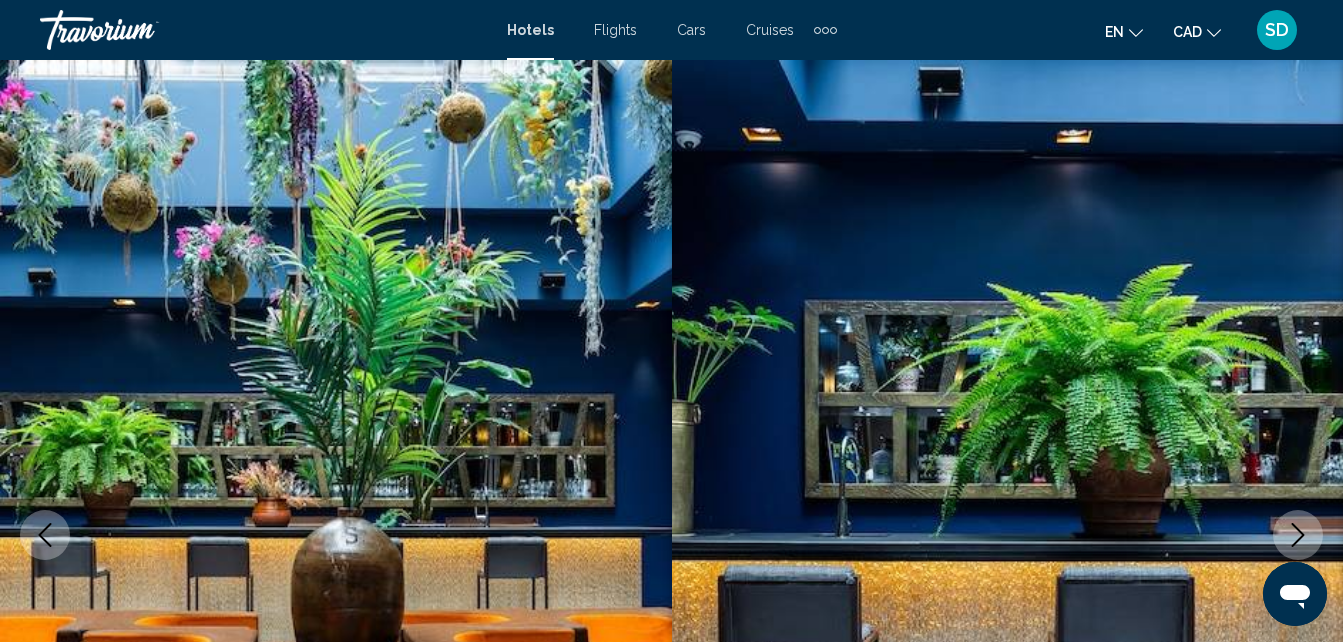 click at bounding box center (140, 30) 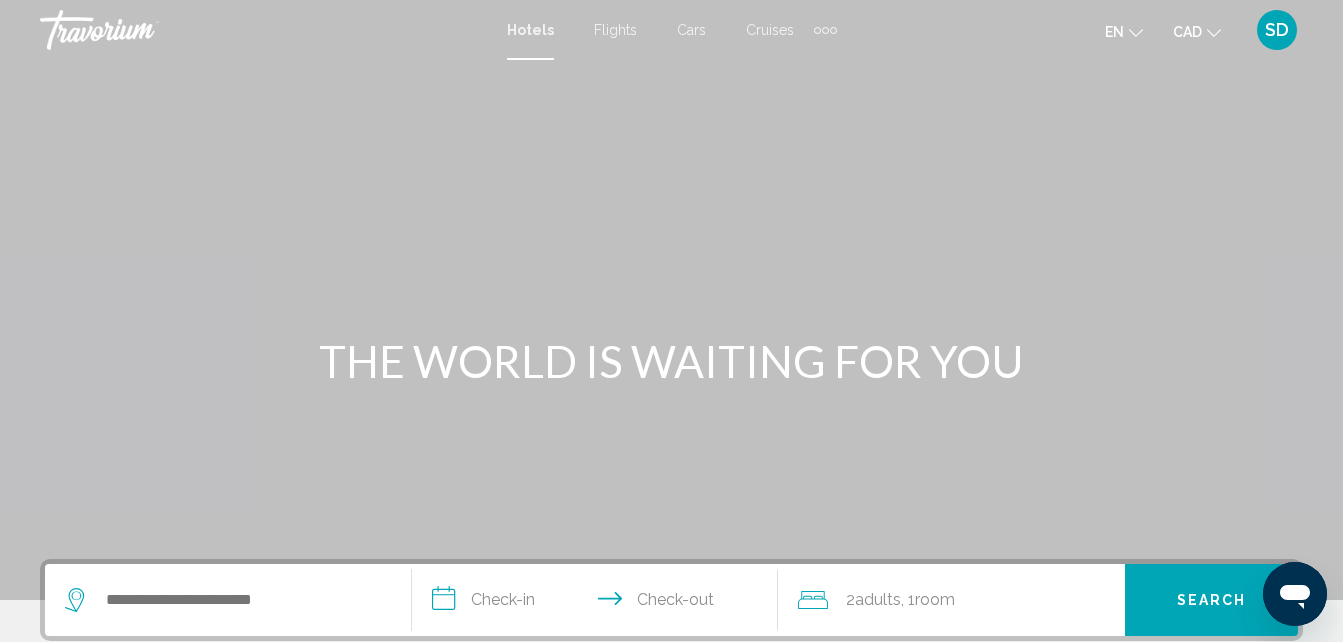 click on "Cars" at bounding box center (691, 30) 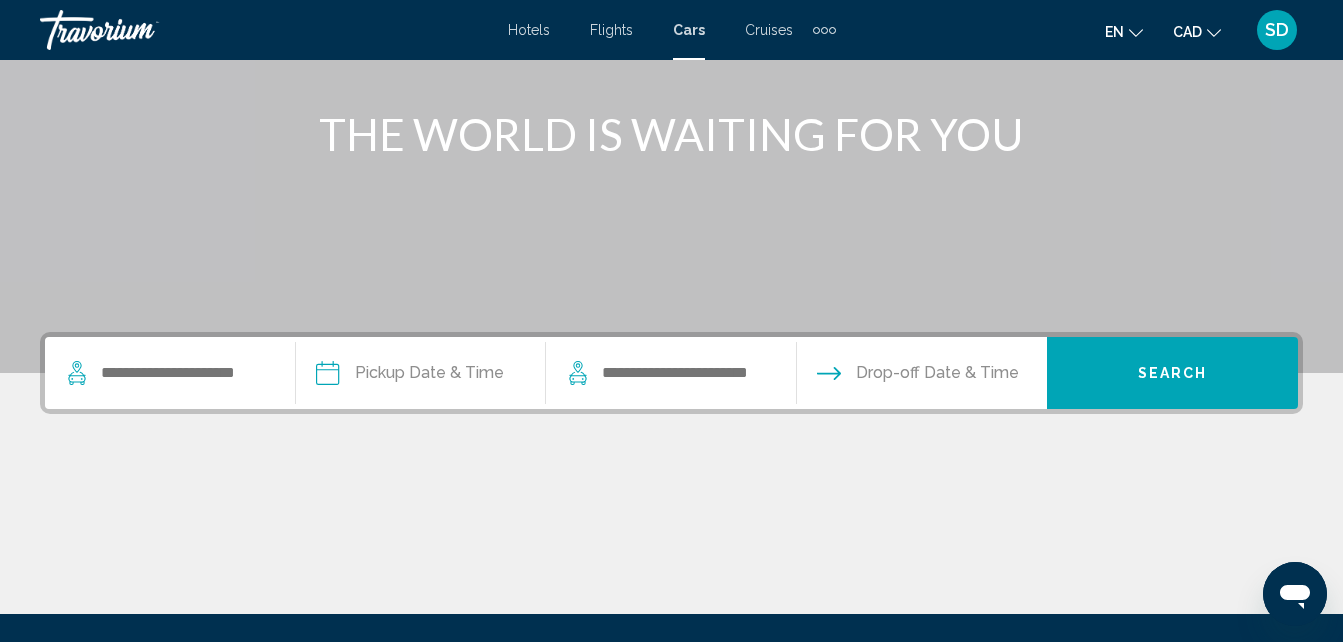 scroll, scrollTop: 204, scrollLeft: 0, axis: vertical 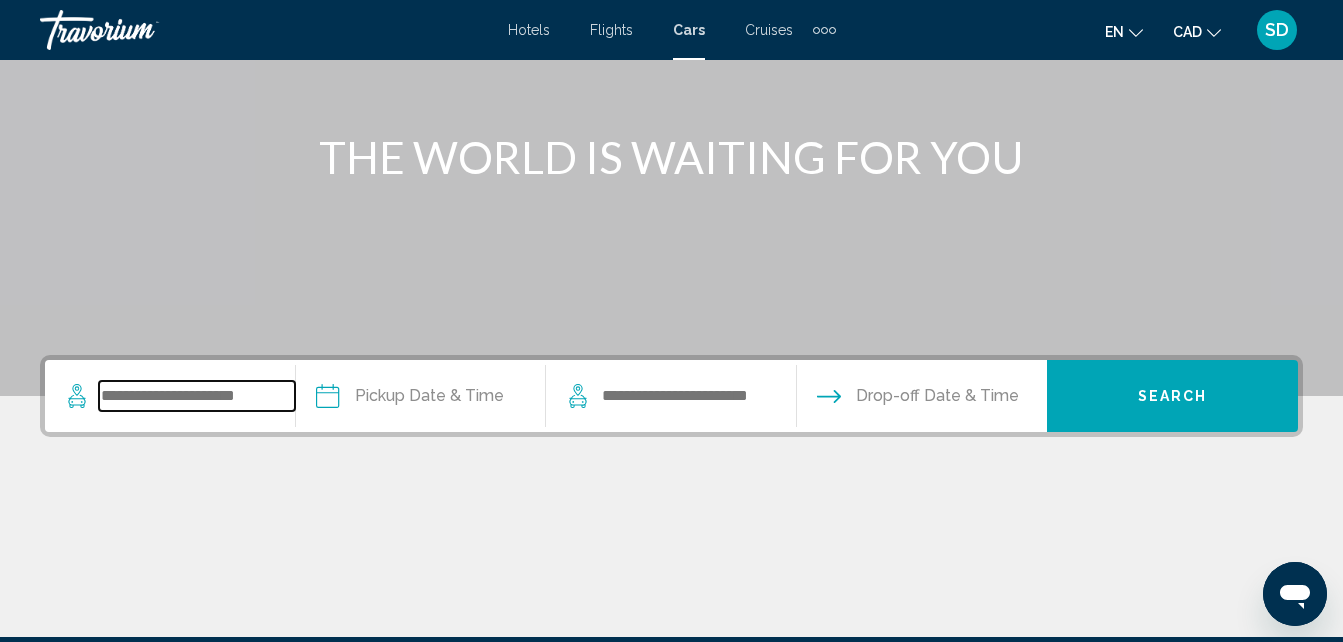 click at bounding box center [197, 396] 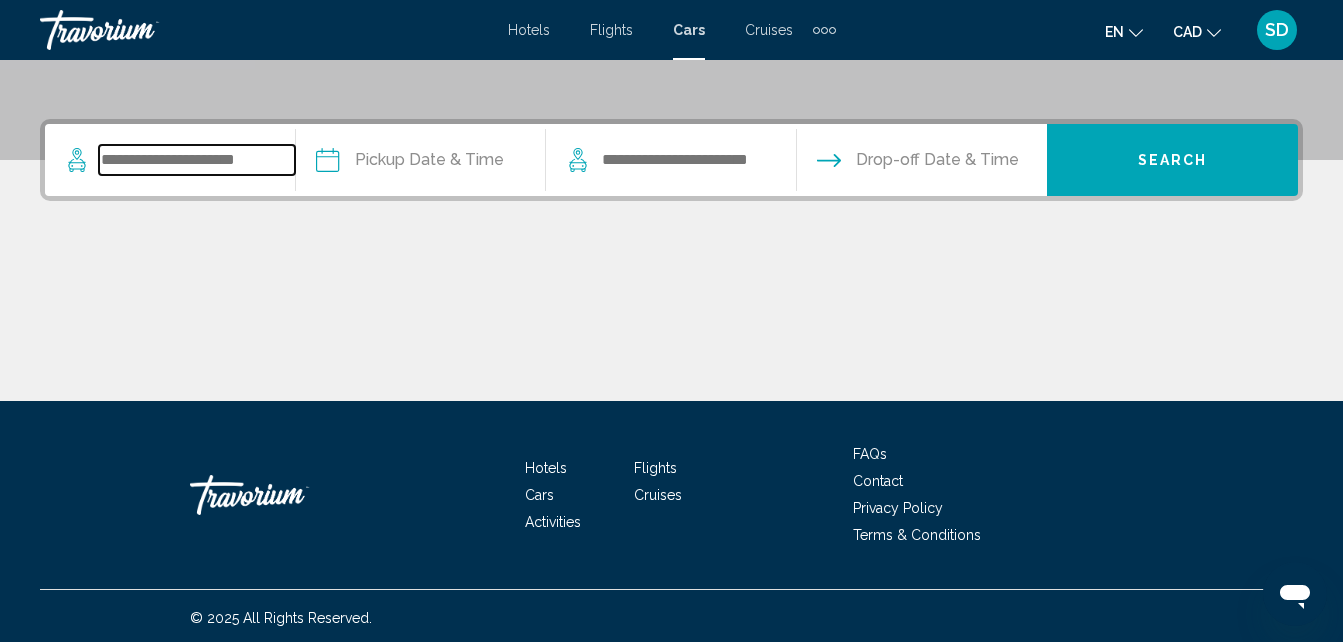 scroll, scrollTop: 444, scrollLeft: 0, axis: vertical 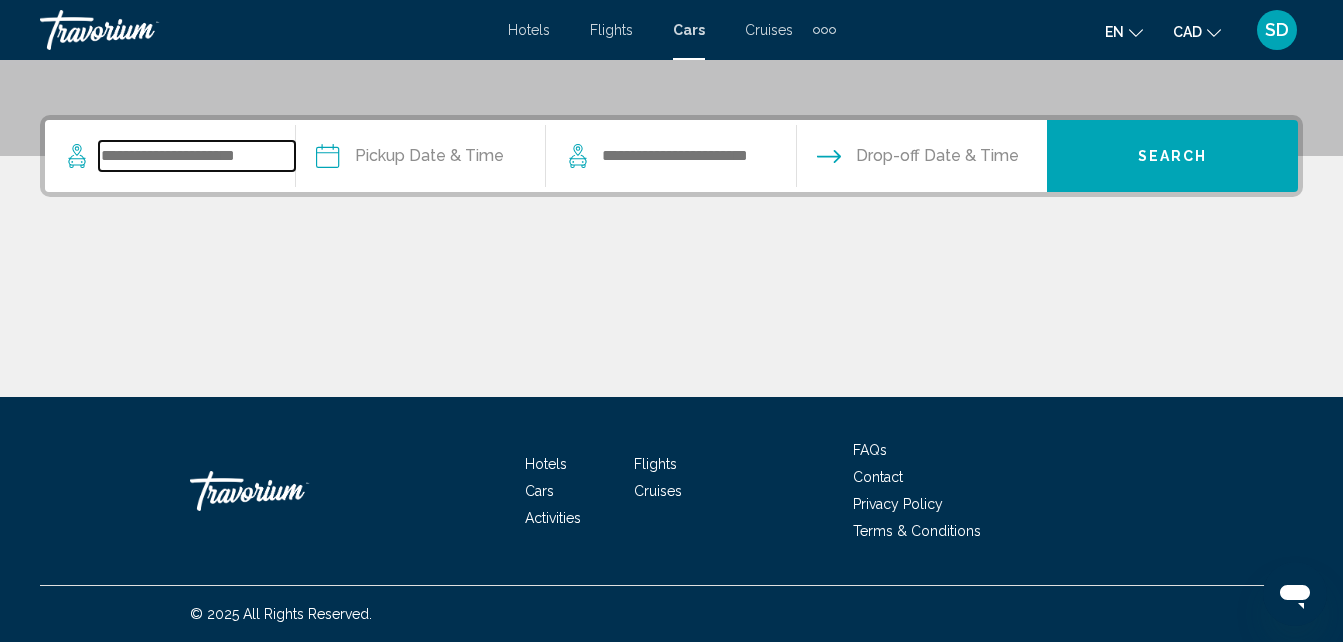 click at bounding box center (197, 156) 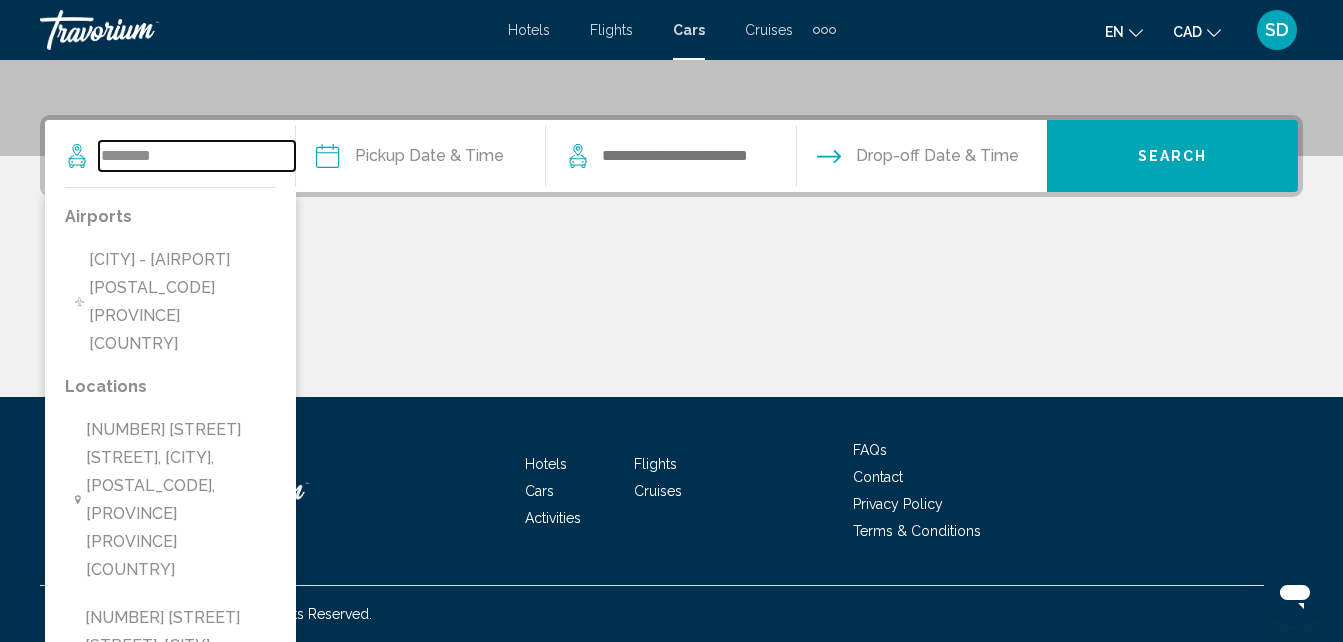 type on "********" 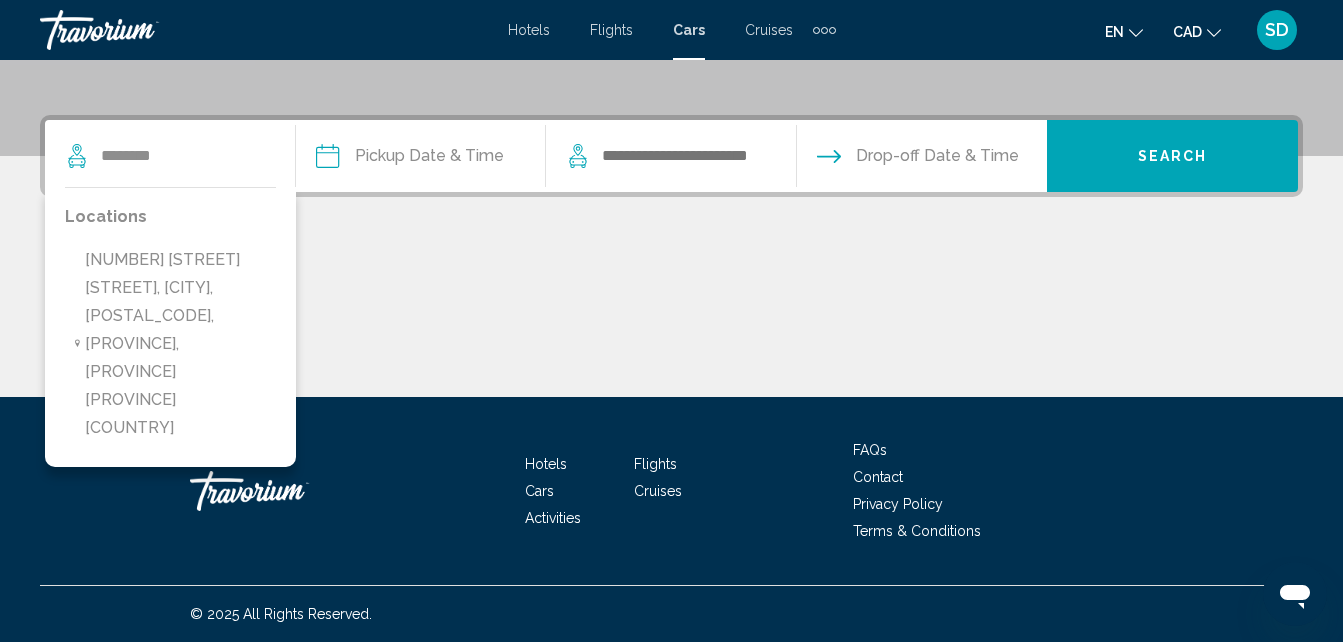 click at bounding box center (420, 159) 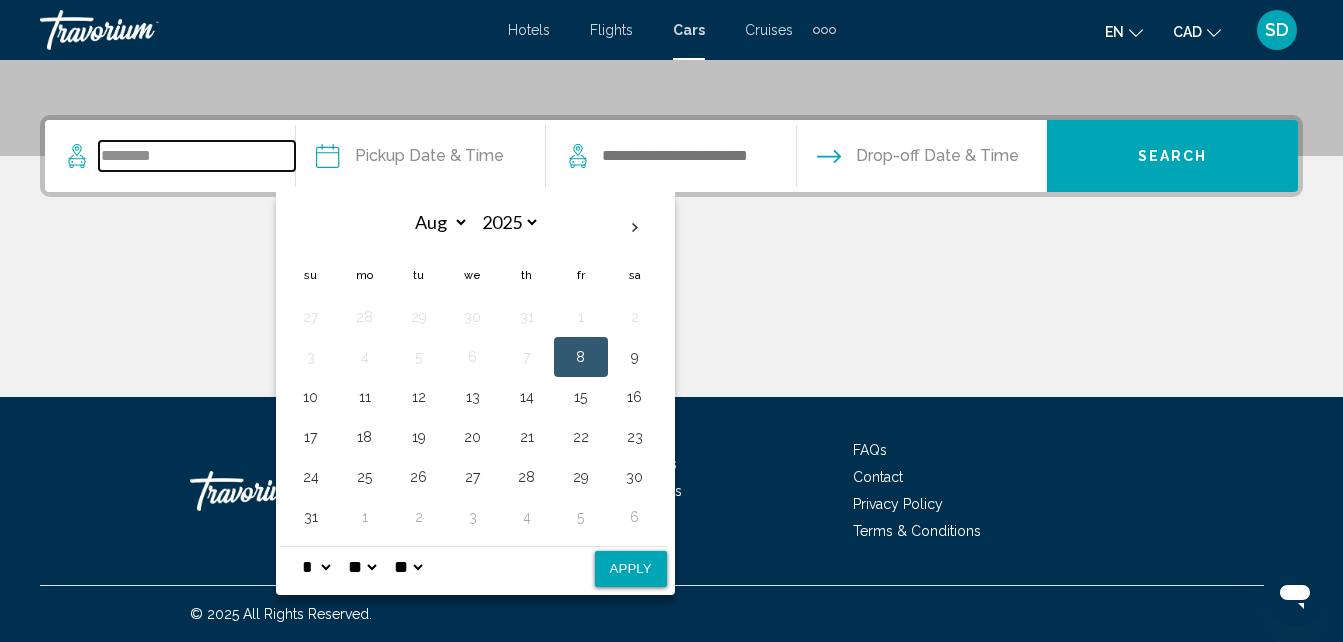click on "********" at bounding box center (197, 156) 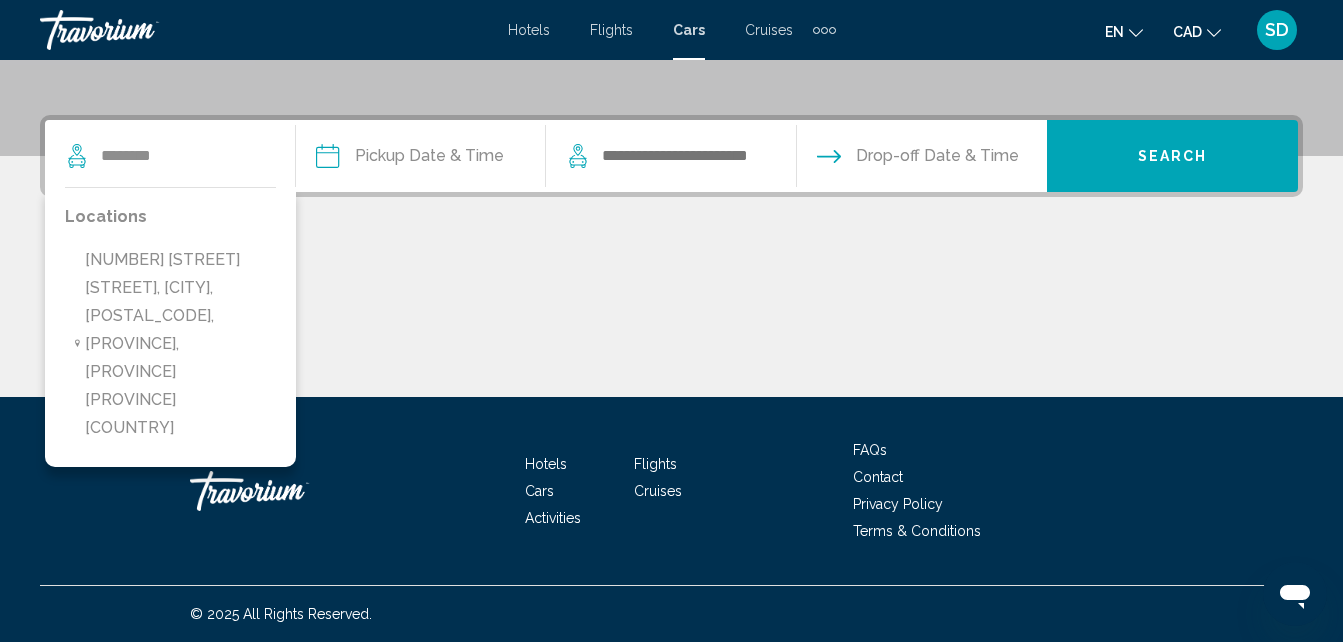 type 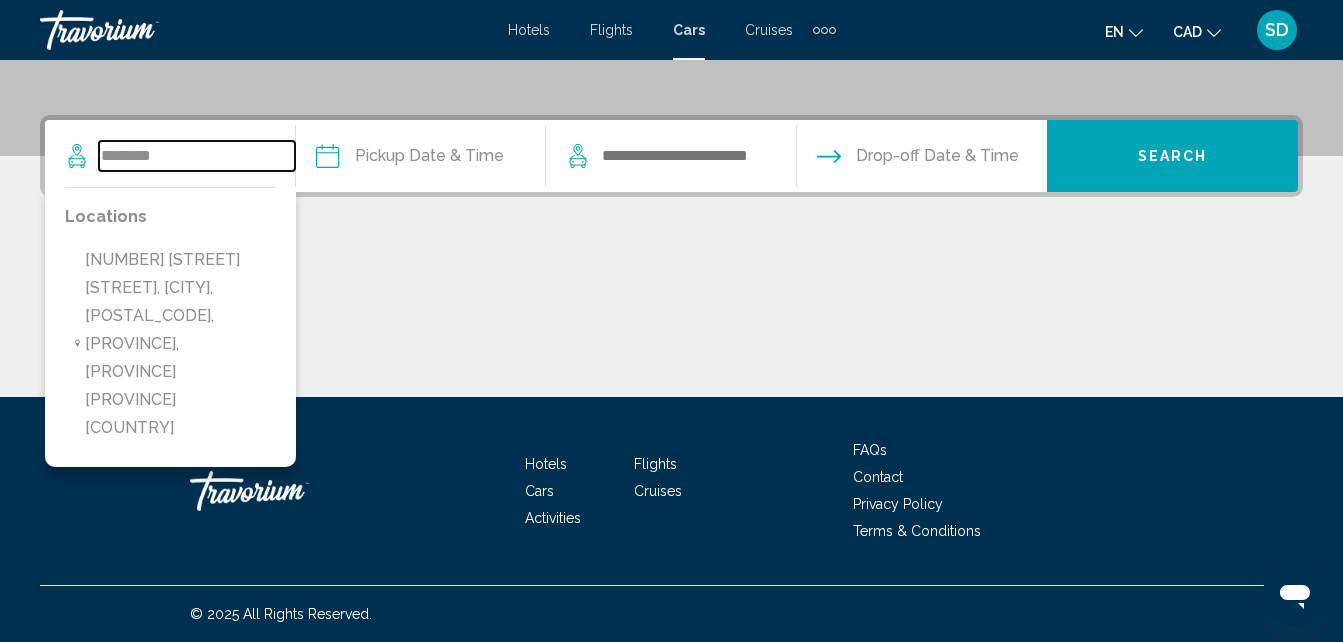 click on "********" at bounding box center (197, 156) 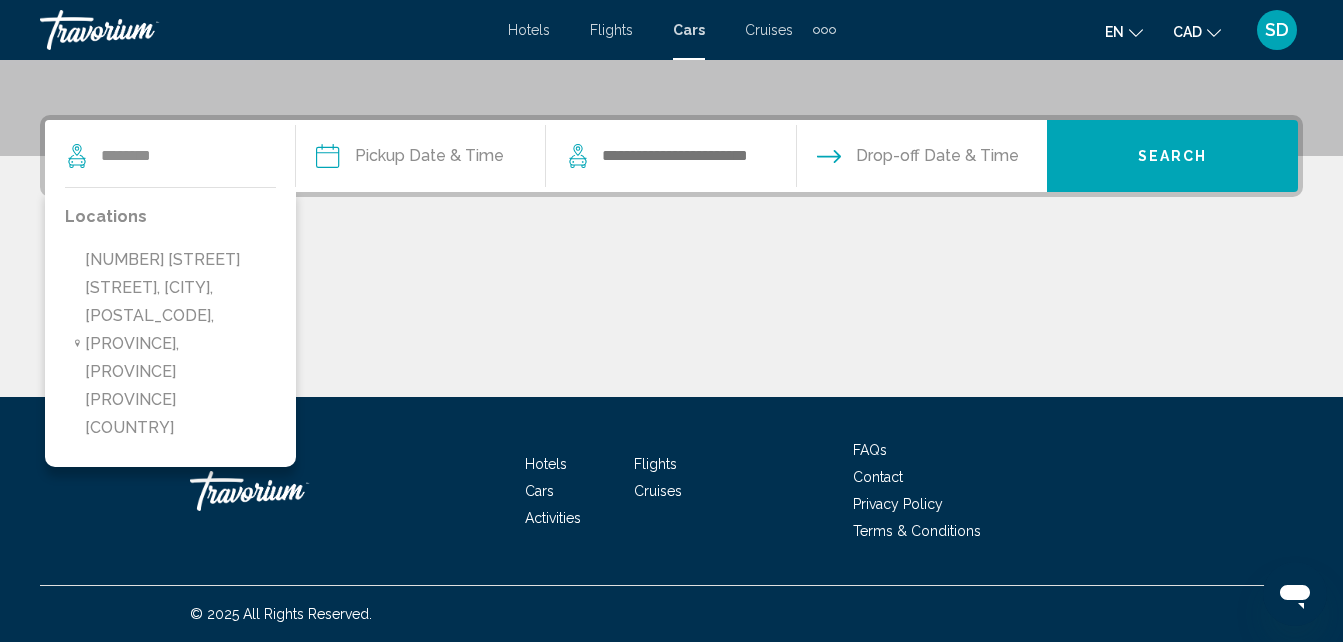 click at bounding box center (420, 159) 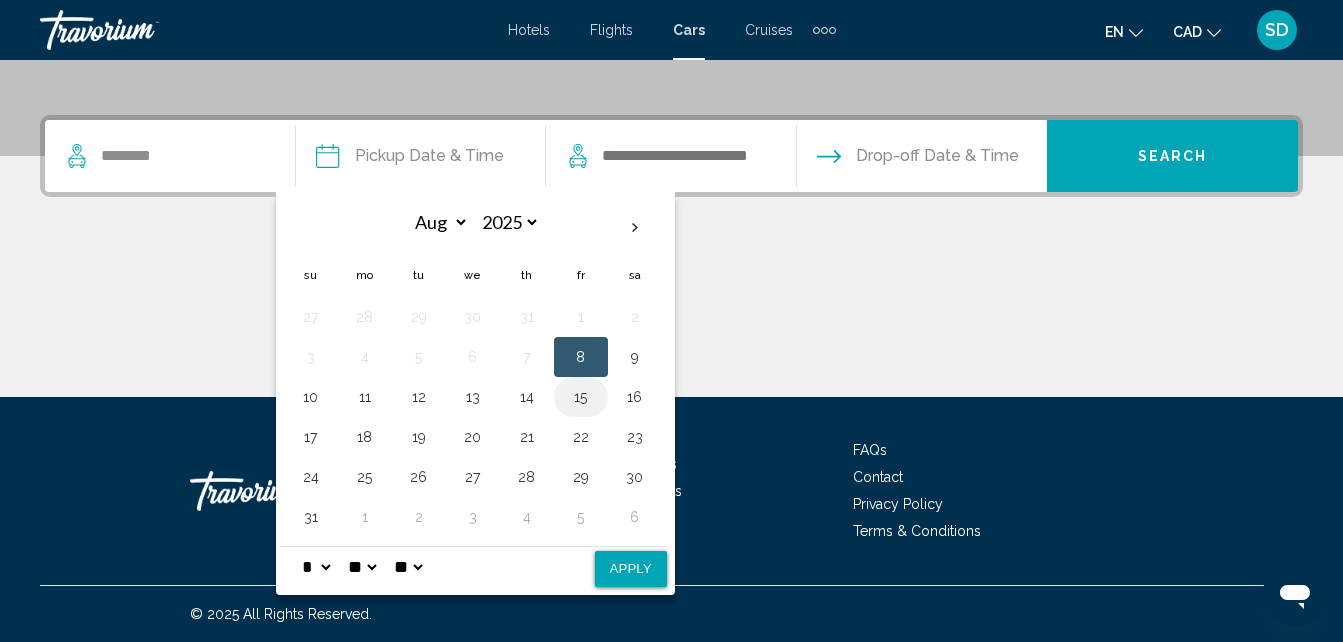 click on "15" at bounding box center (581, 397) 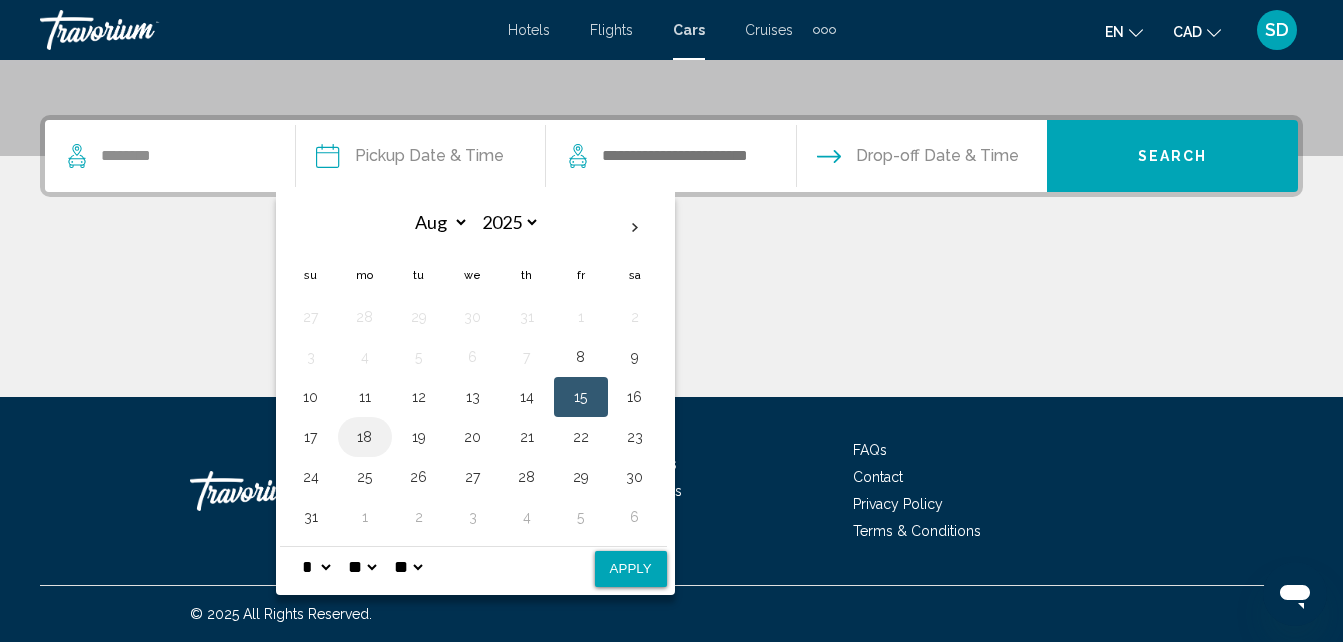 click on "18" at bounding box center [365, 437] 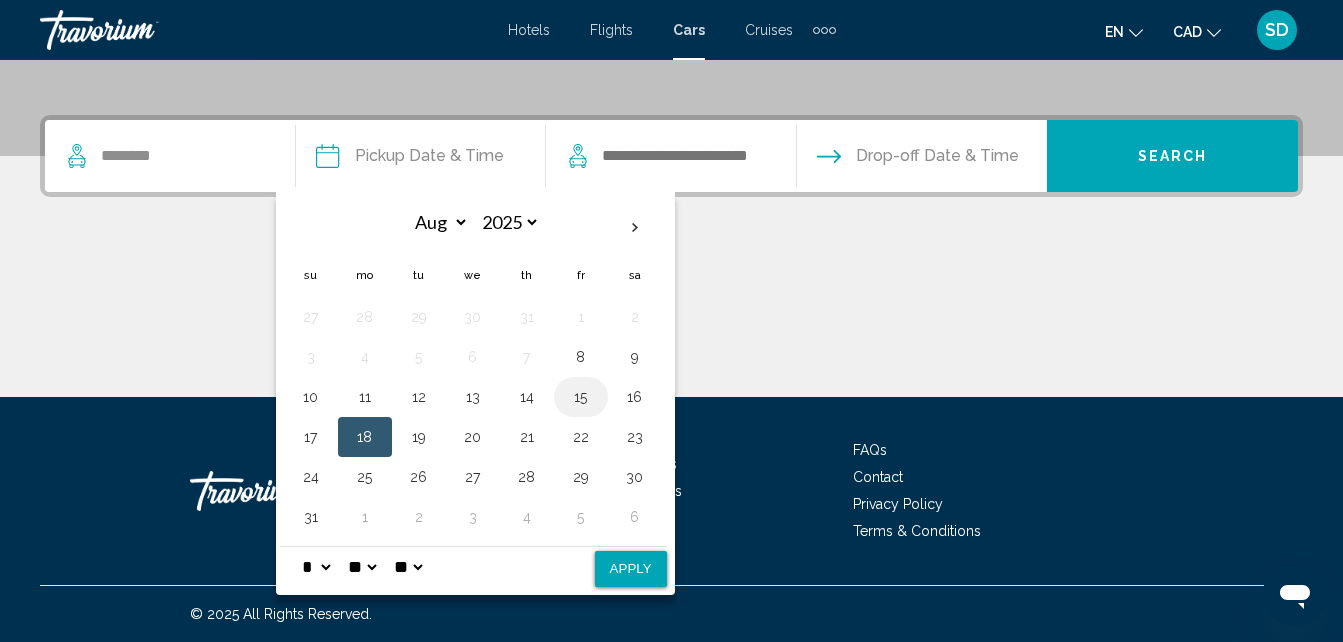 click on "15" at bounding box center (581, 397) 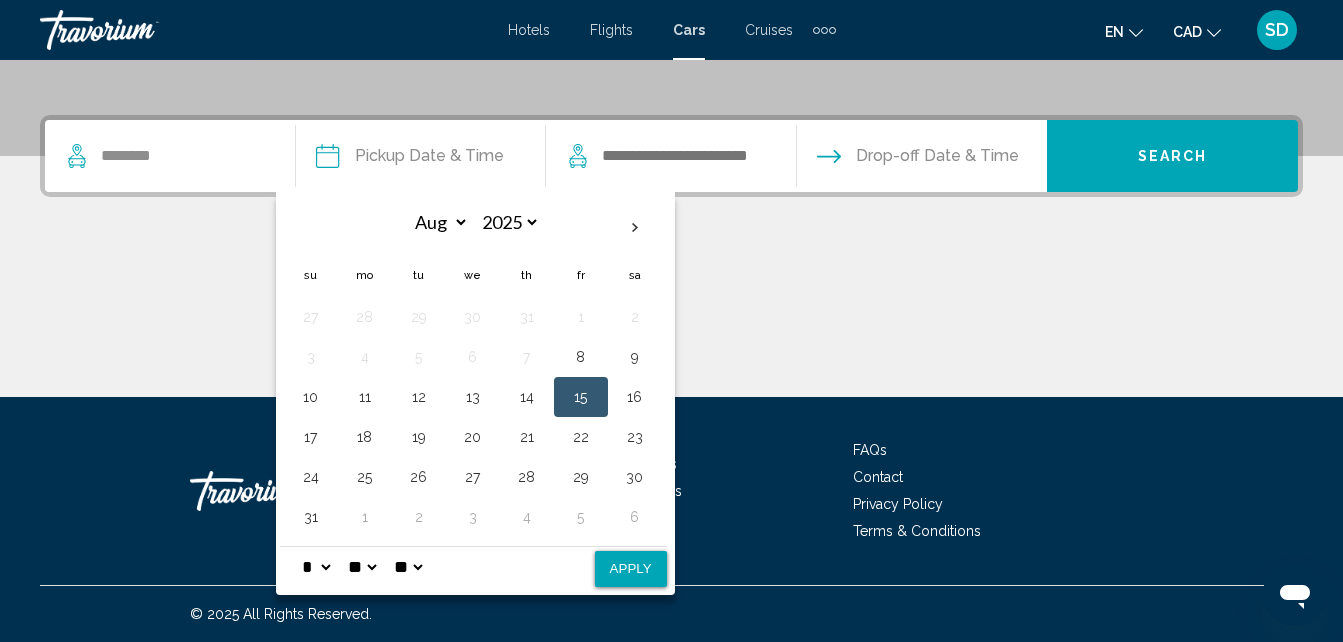 click at bounding box center (420, 159) 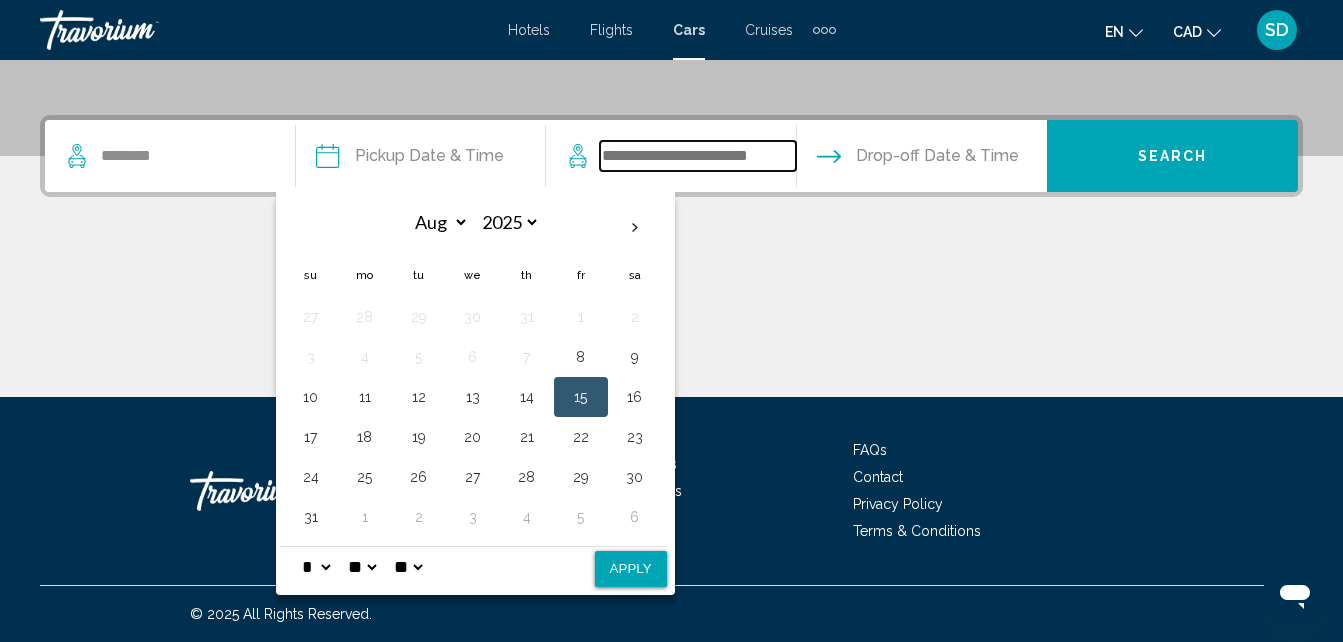 click at bounding box center [698, 156] 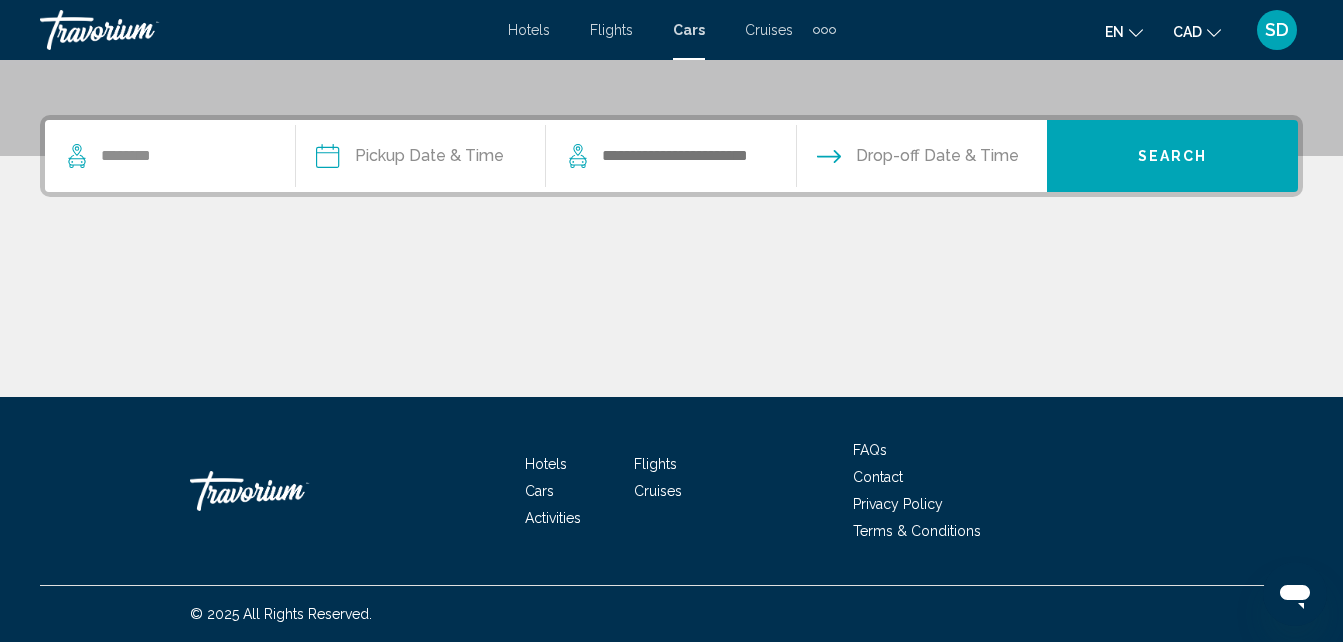 click at bounding box center (420, 159) 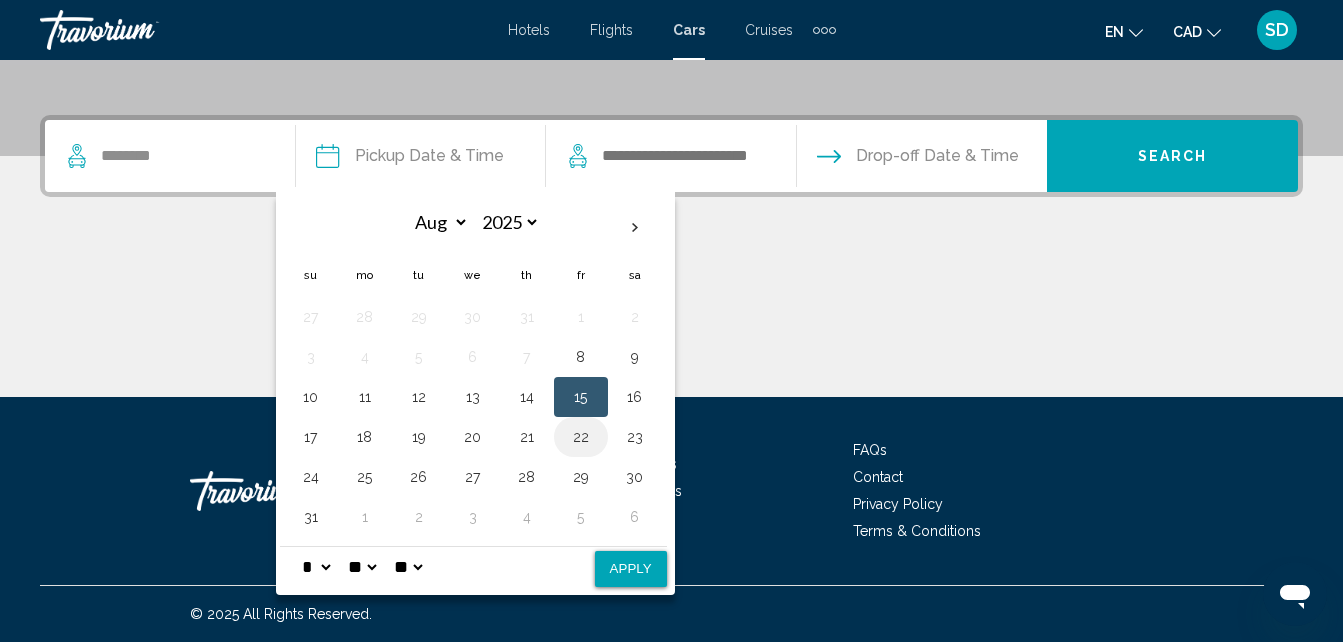 click on "22" at bounding box center (581, 437) 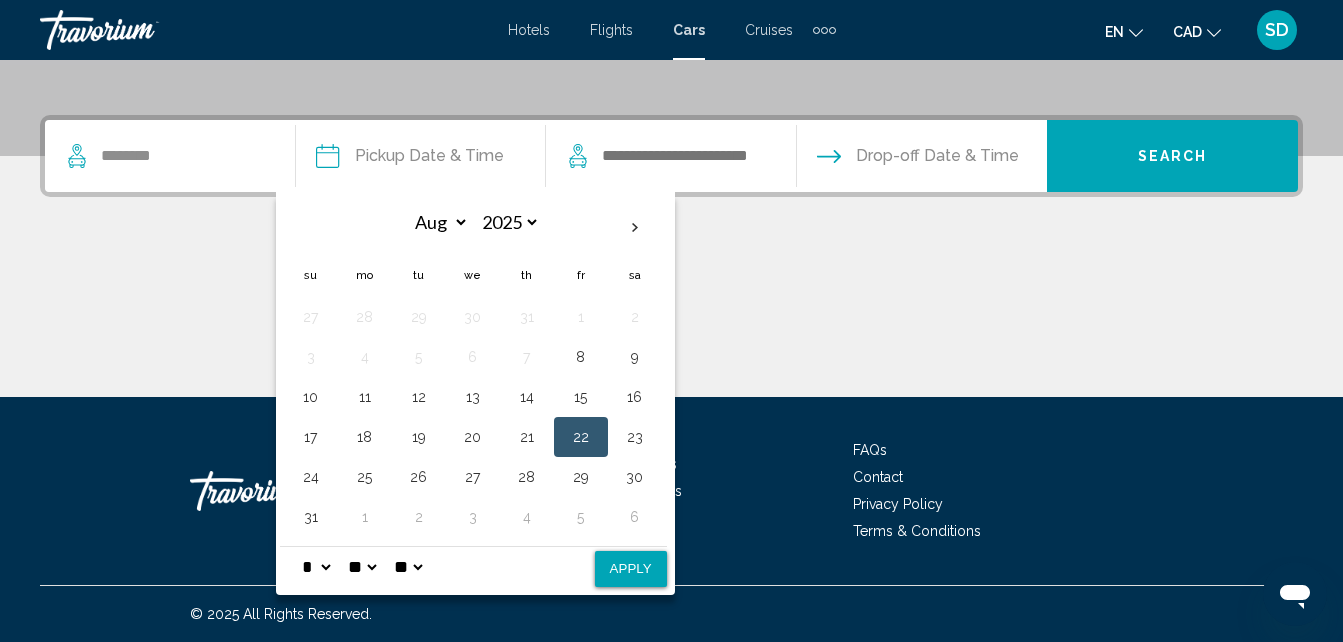click on "Drop-off Date & Time" at bounding box center [937, 156] 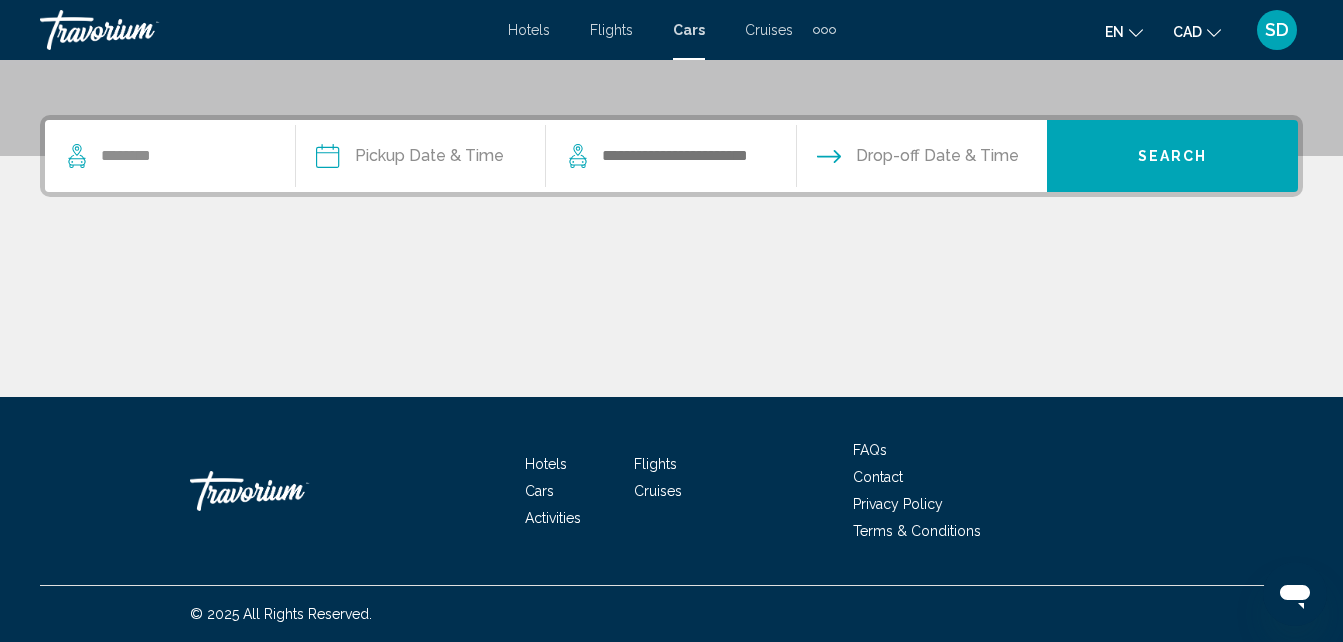 click on "Drop-off Date & Time" at bounding box center (937, 156) 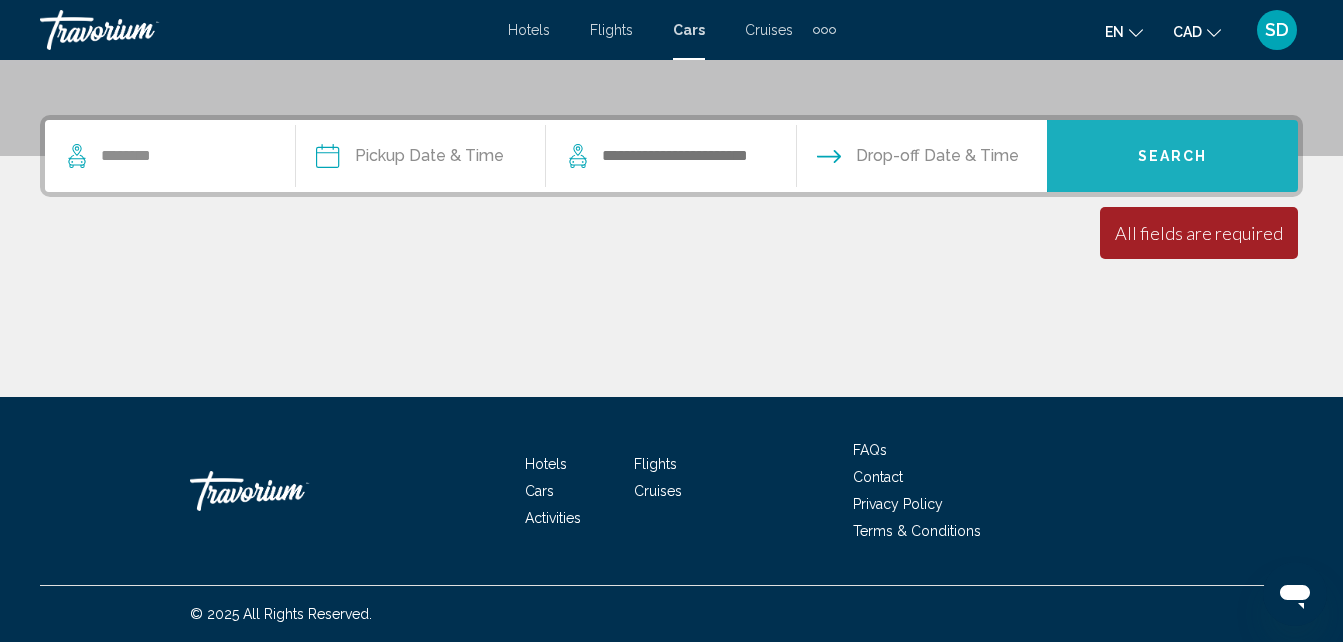 click on "Search" at bounding box center (1173, 157) 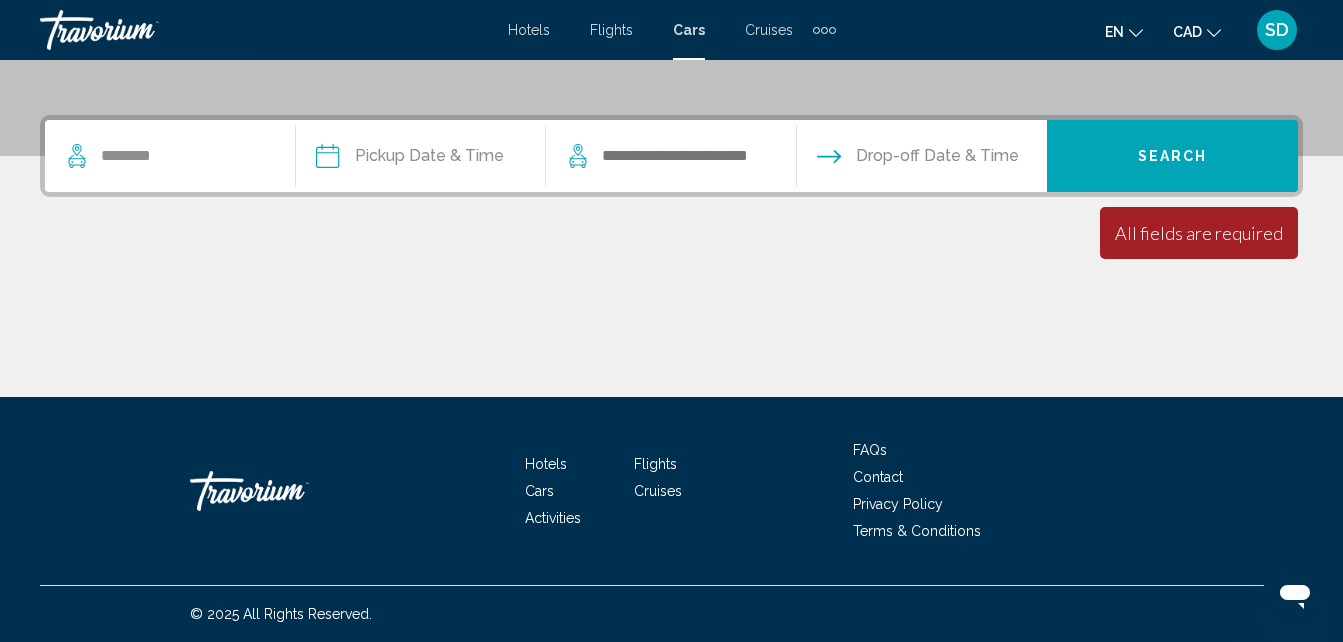 click at bounding box center (420, 159) 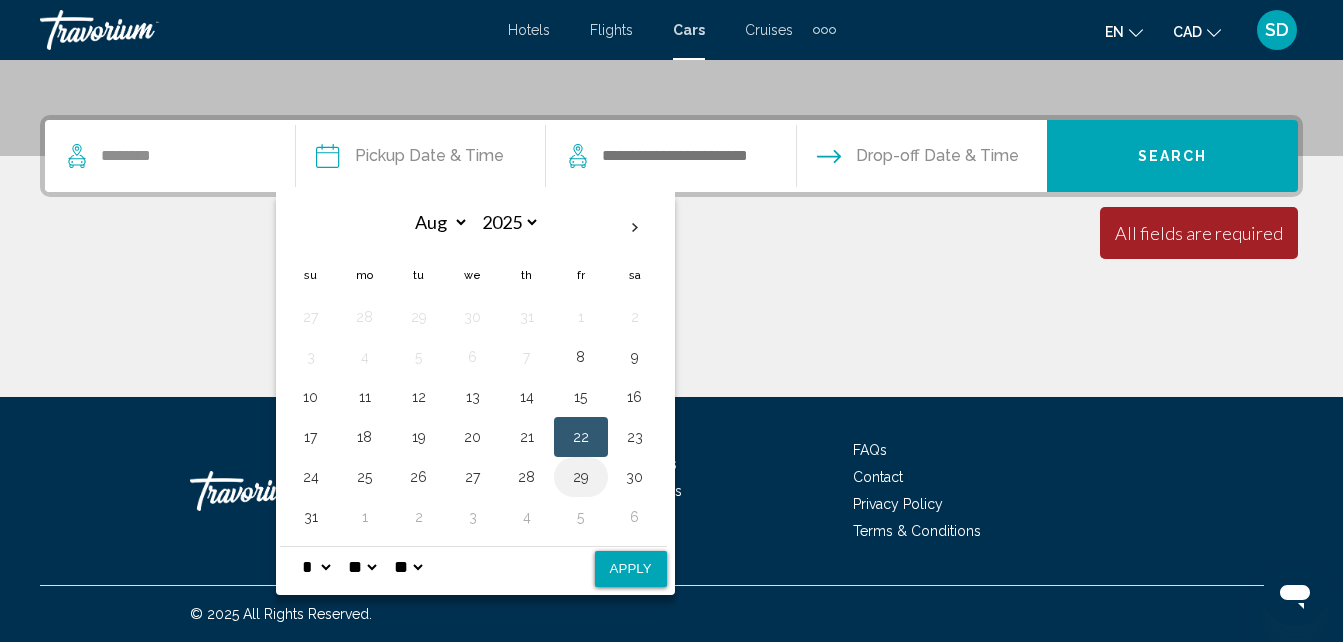 click on "29" at bounding box center (581, 477) 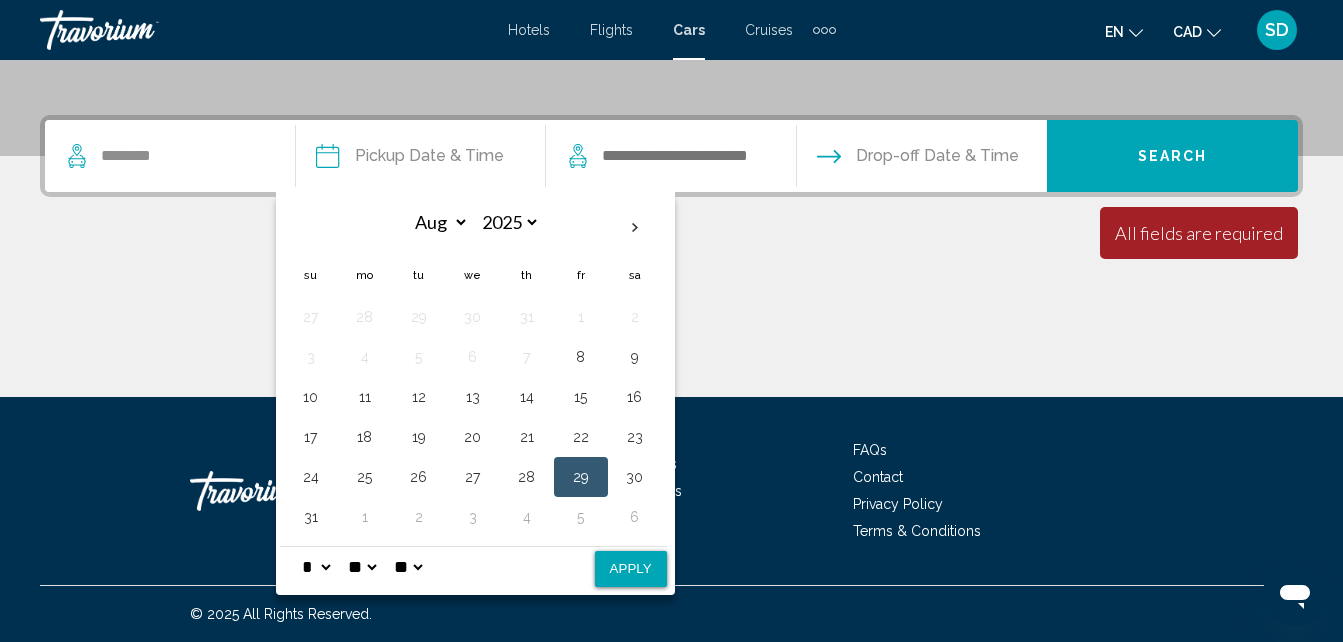 click on "Search" at bounding box center (1173, 157) 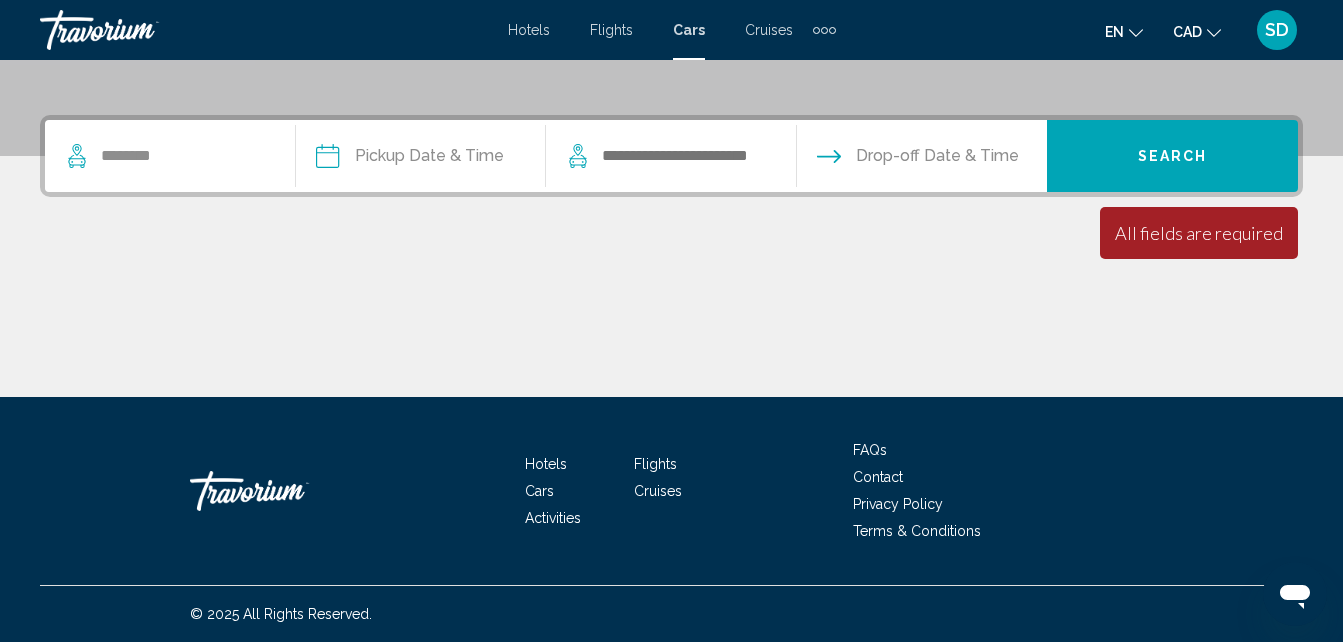 click on "Cruises" at bounding box center (769, 30) 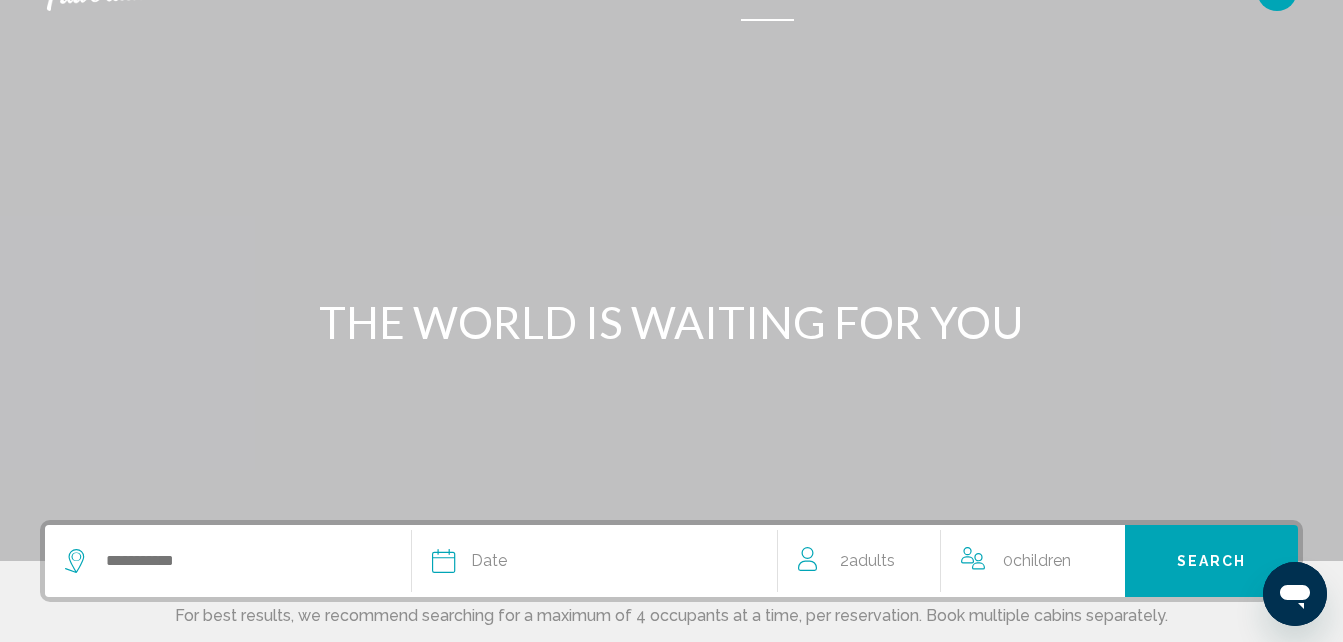 scroll, scrollTop: 35, scrollLeft: 0, axis: vertical 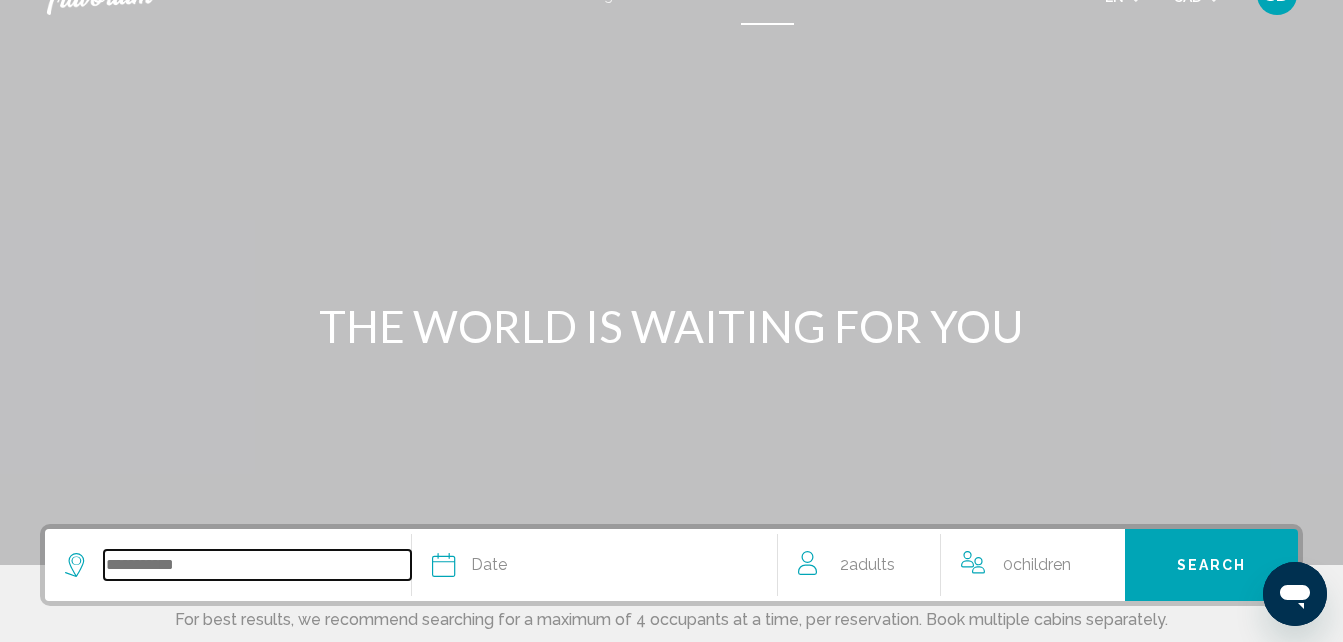 click at bounding box center (257, 565) 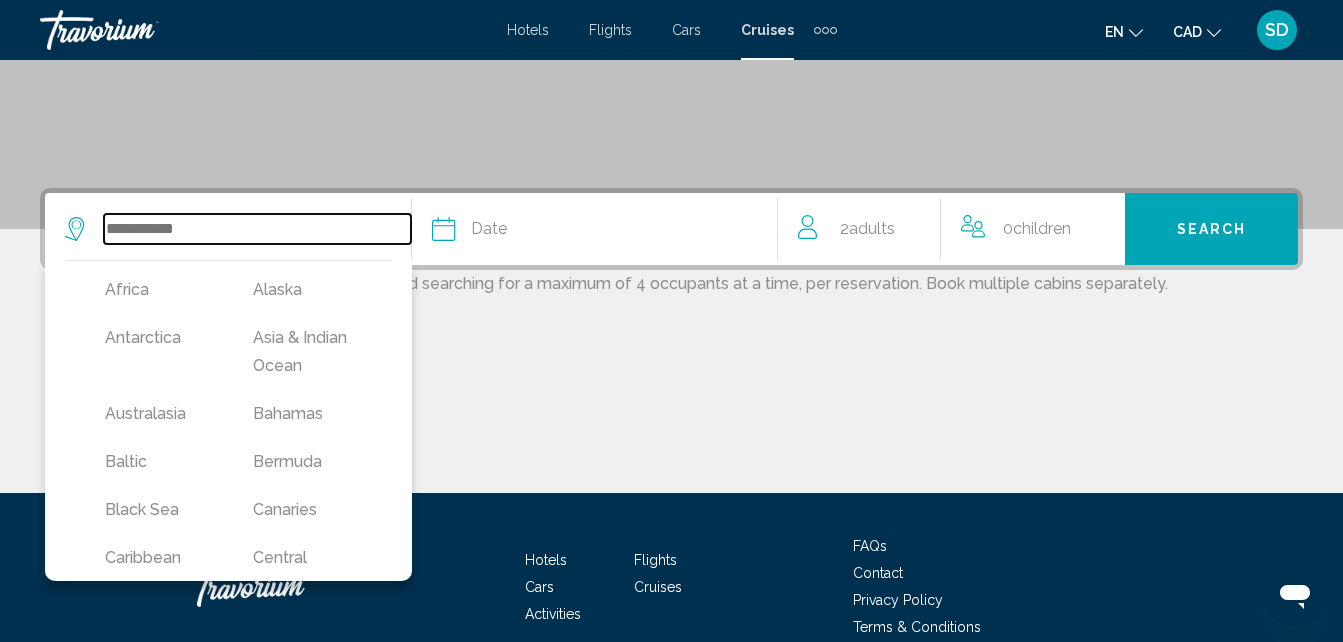 scroll, scrollTop: 467, scrollLeft: 0, axis: vertical 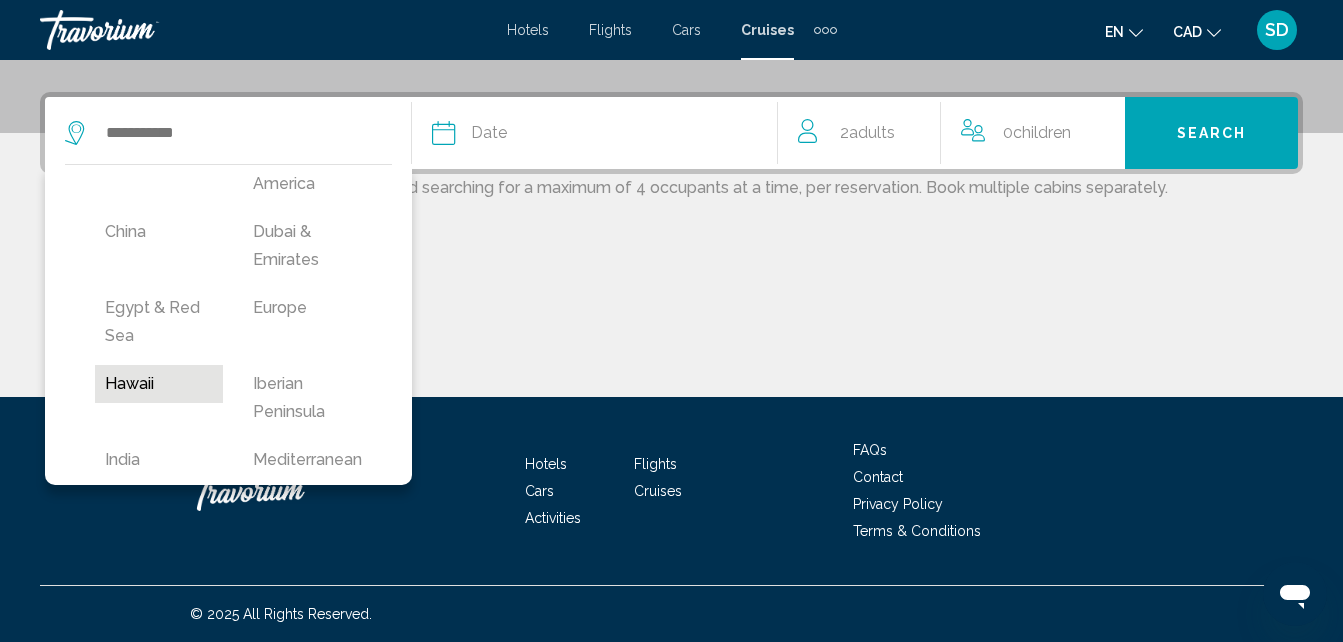 click on "Hawaii" at bounding box center (159, 384) 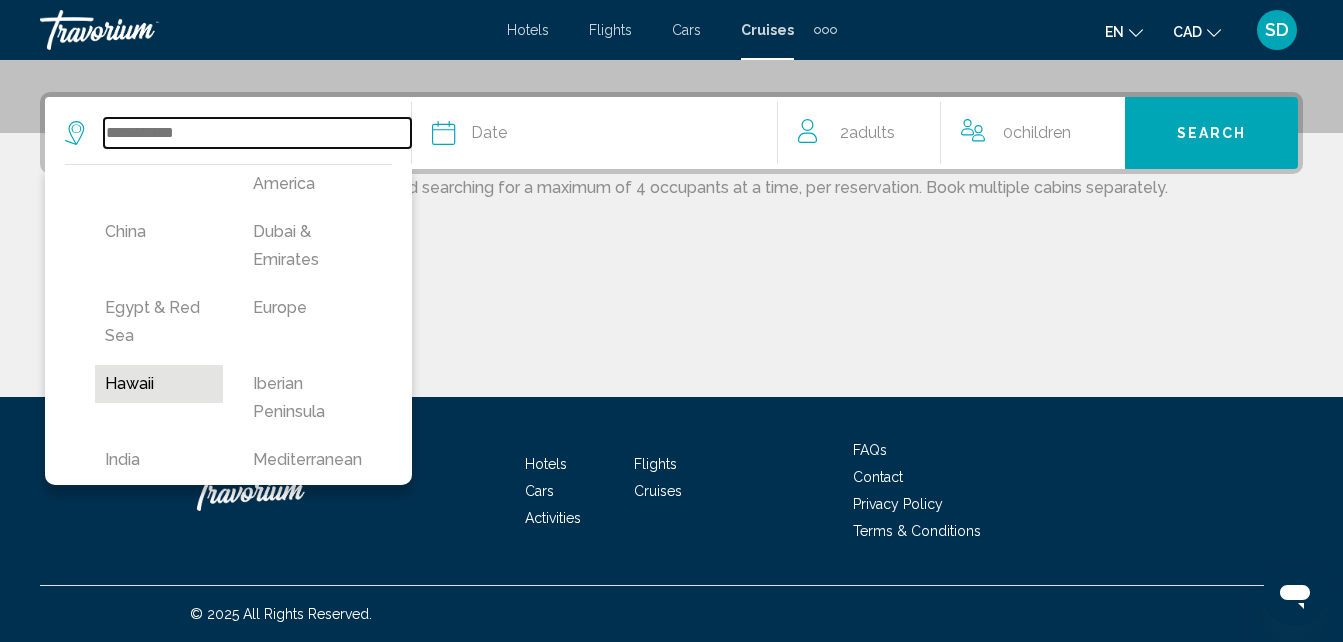 type on "******" 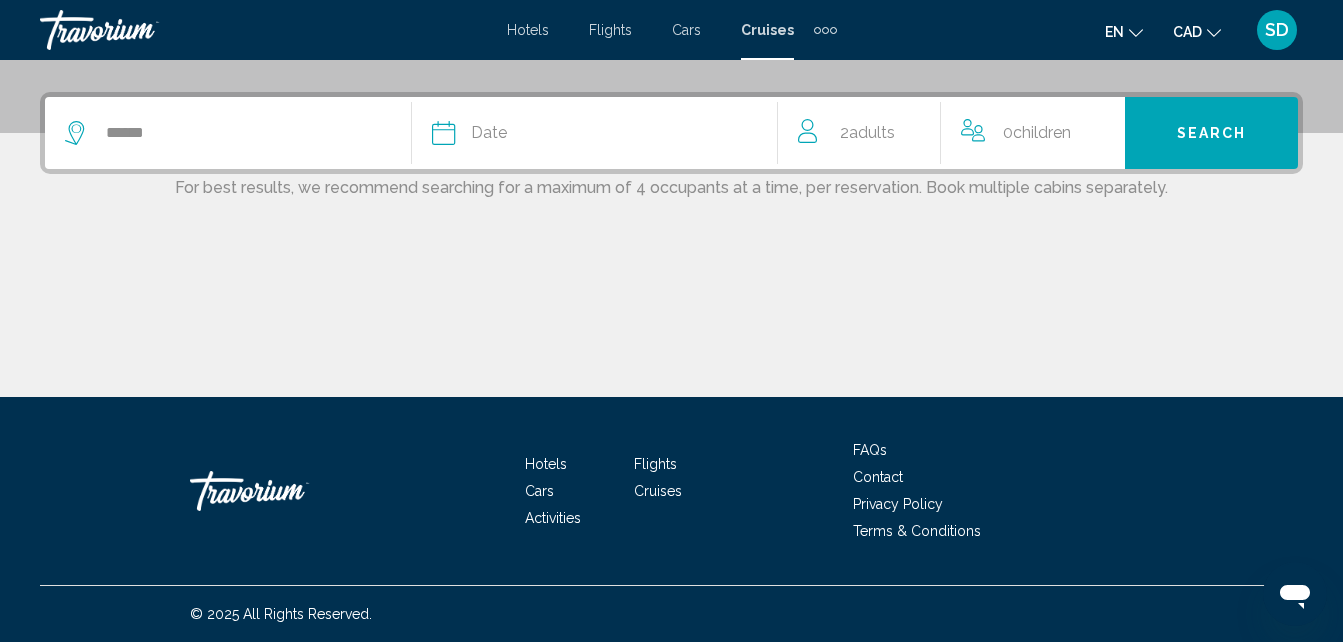 click on "Date" 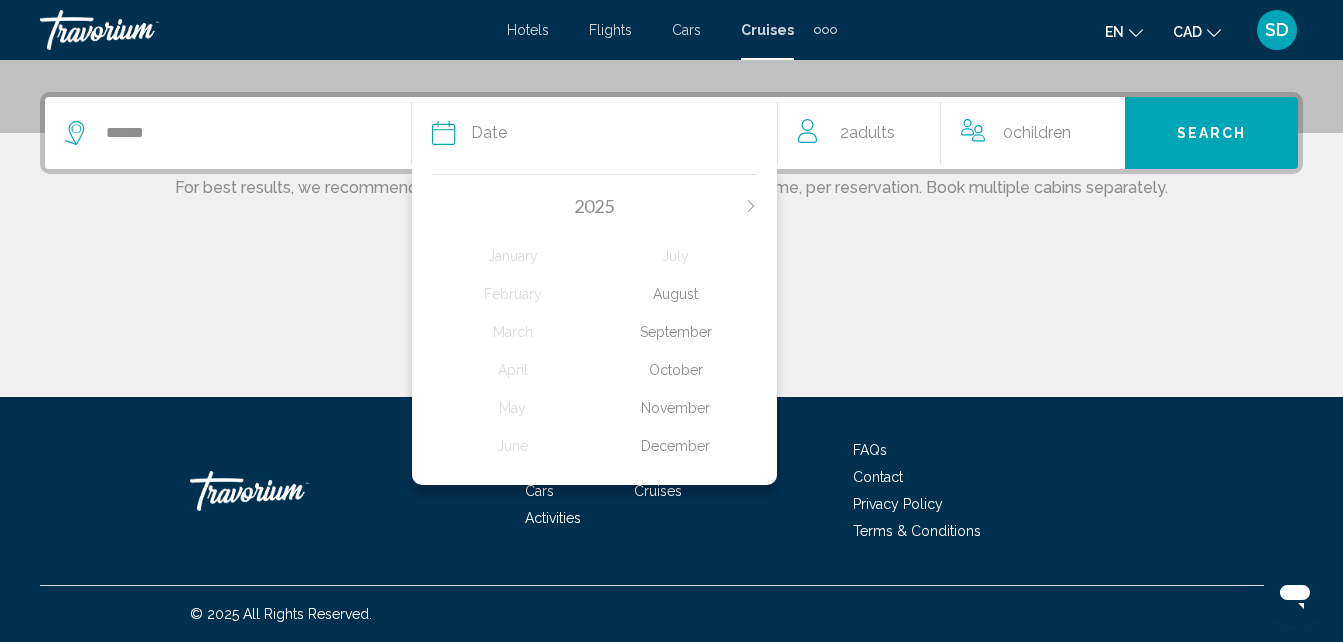click on "August" 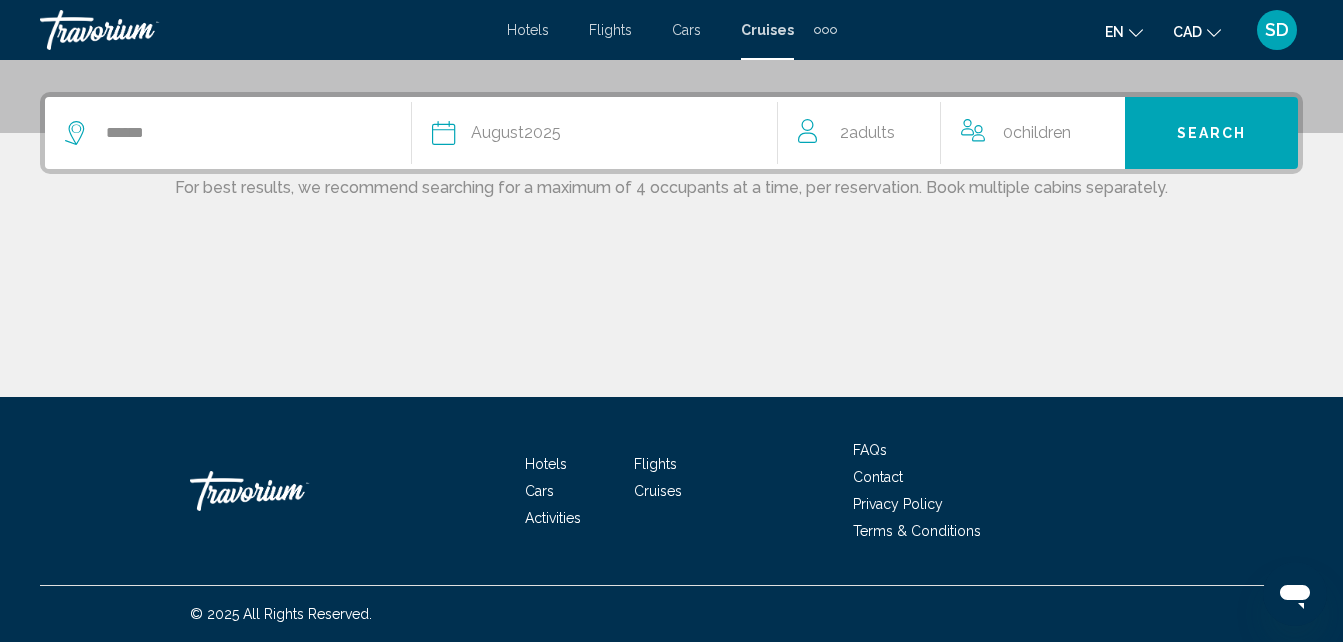 click on "Search" at bounding box center [1212, 132] 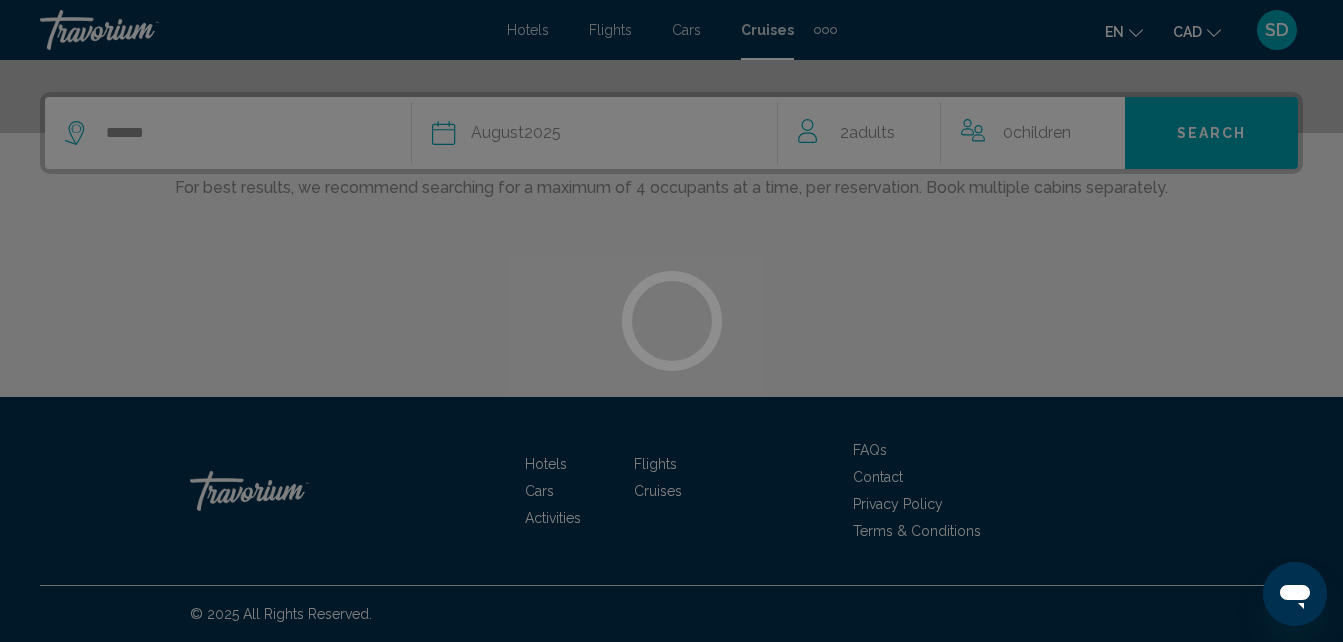 scroll, scrollTop: 0, scrollLeft: 0, axis: both 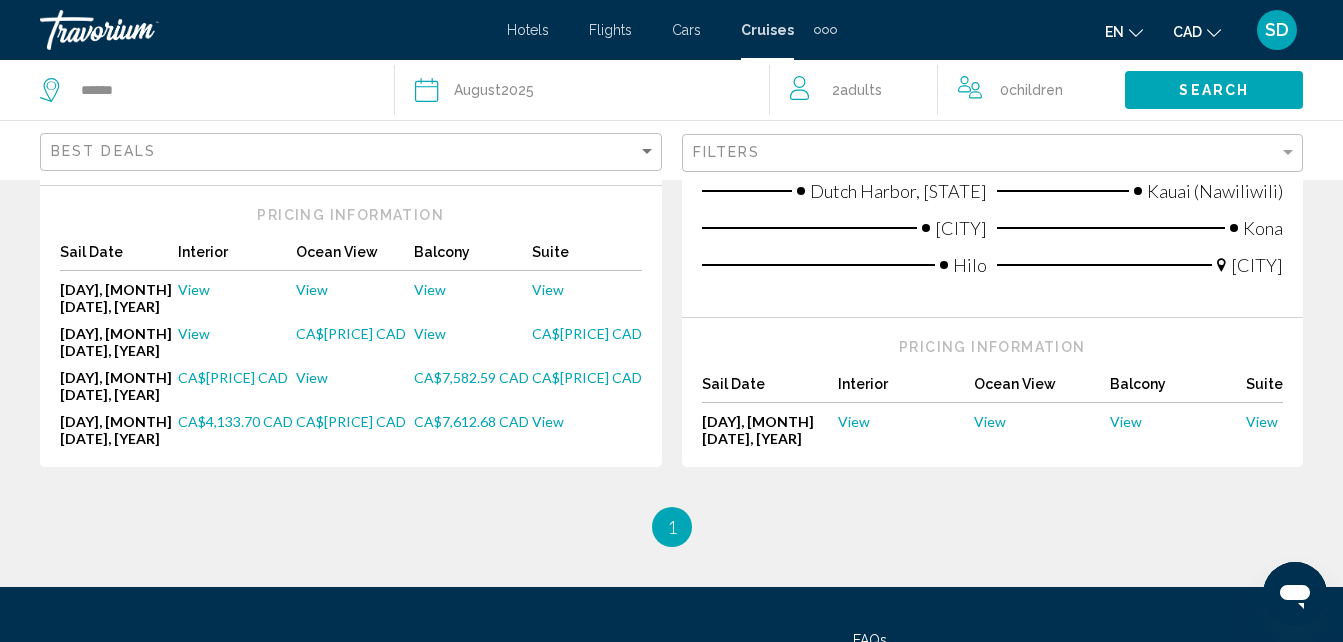 click on "CA$[PRICE] CAD" at bounding box center [233, 377] 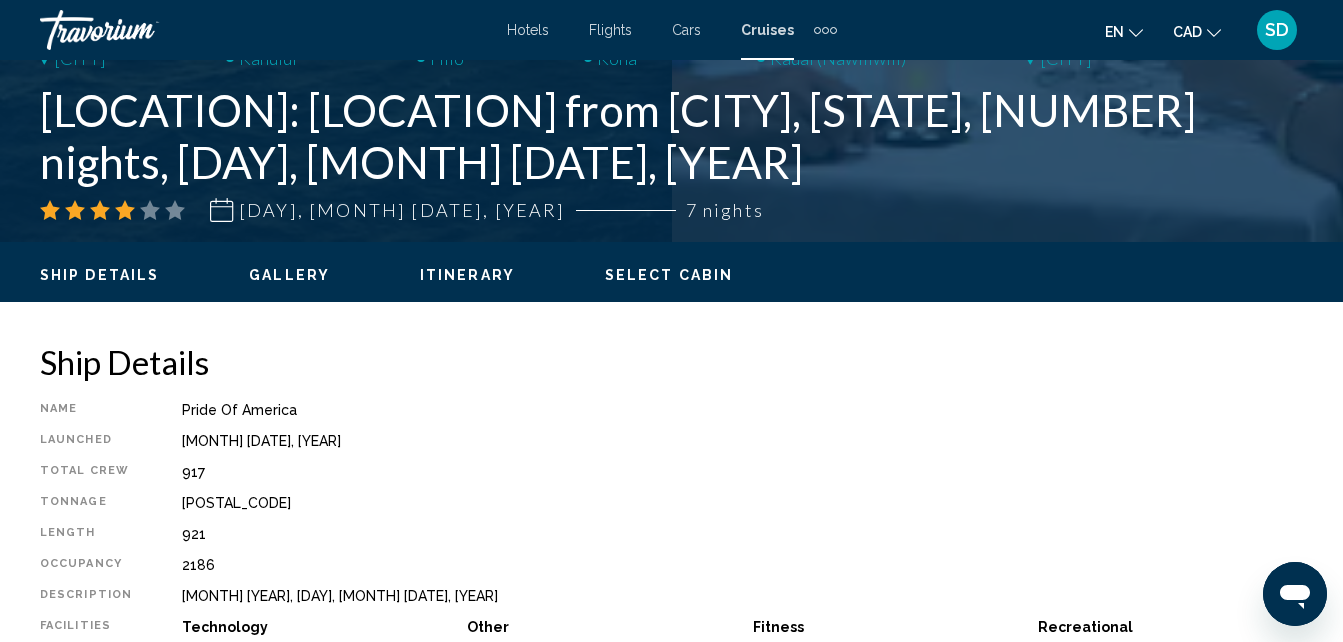 scroll, scrollTop: 214, scrollLeft: 0, axis: vertical 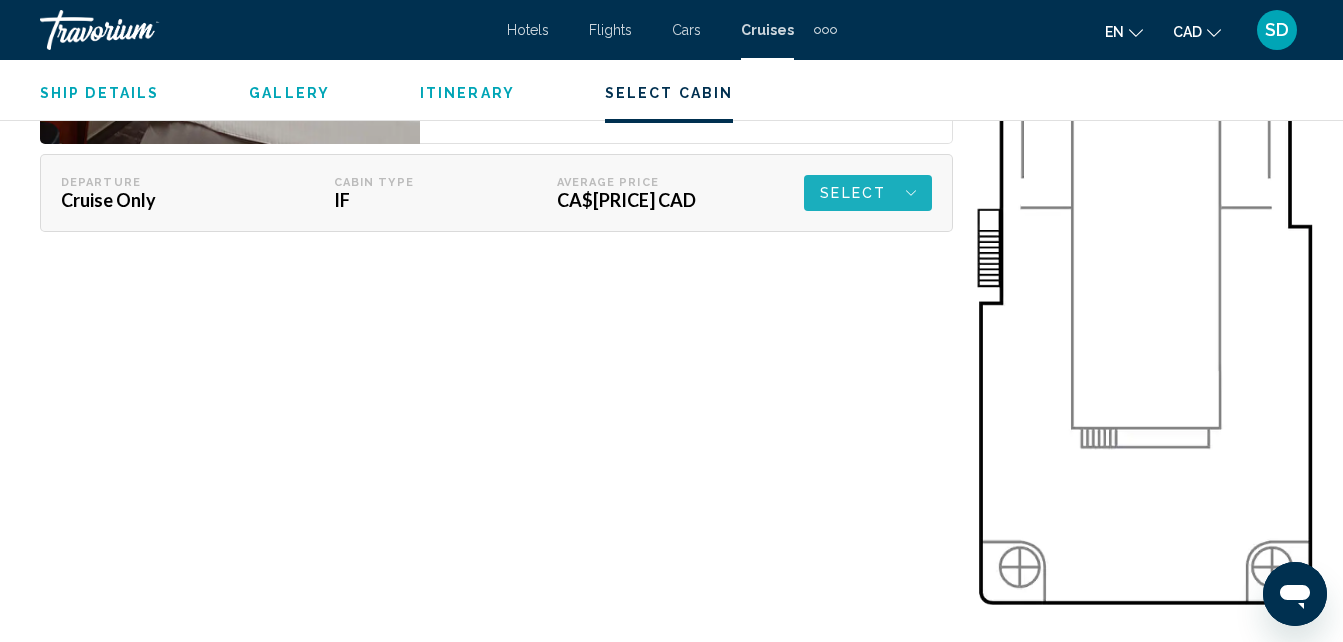 click on "Select" at bounding box center (853, 193) 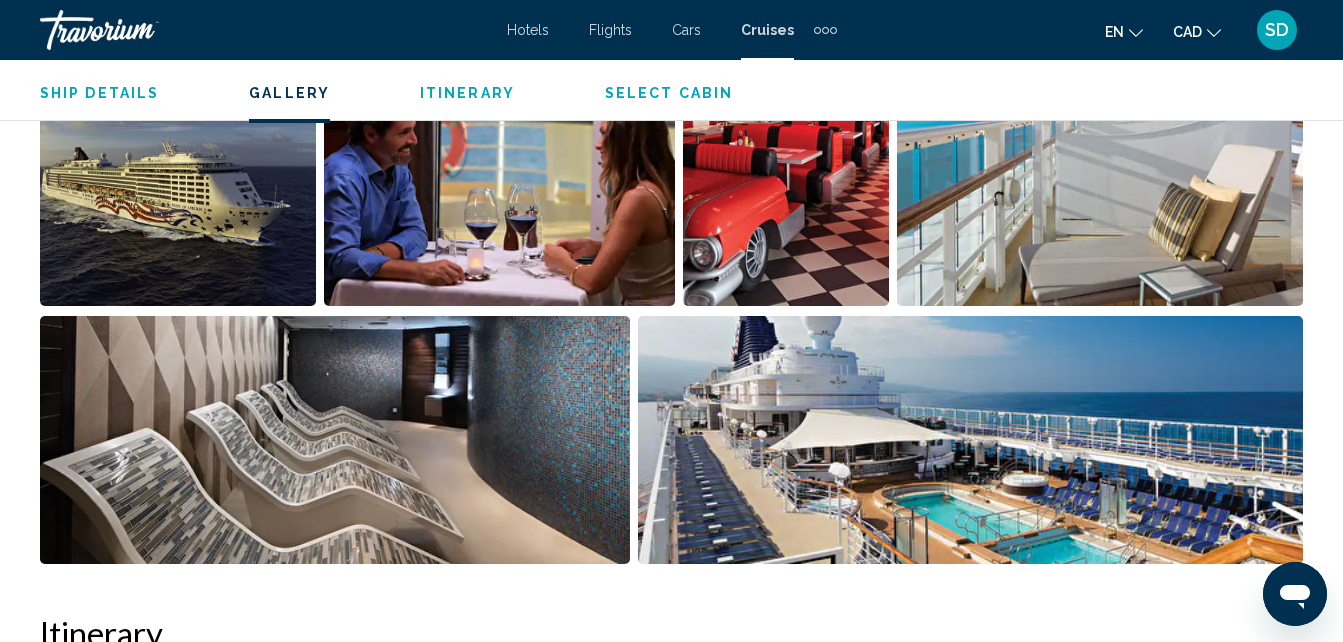 scroll, scrollTop: 2043, scrollLeft: 0, axis: vertical 